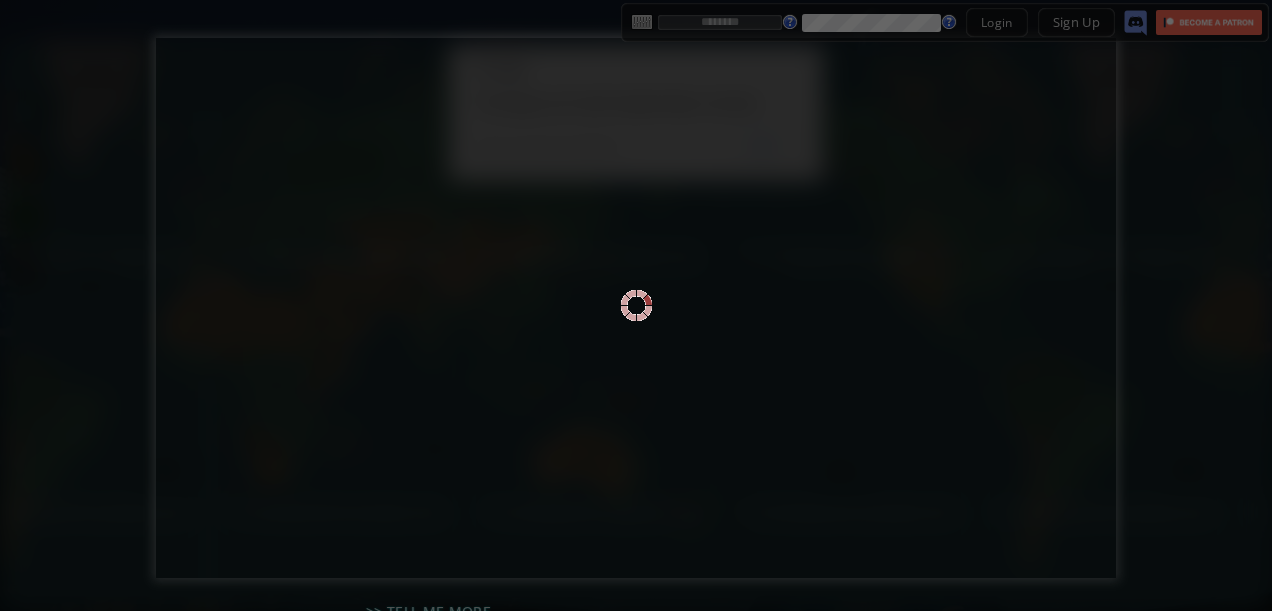 scroll, scrollTop: 0, scrollLeft: 0, axis: both 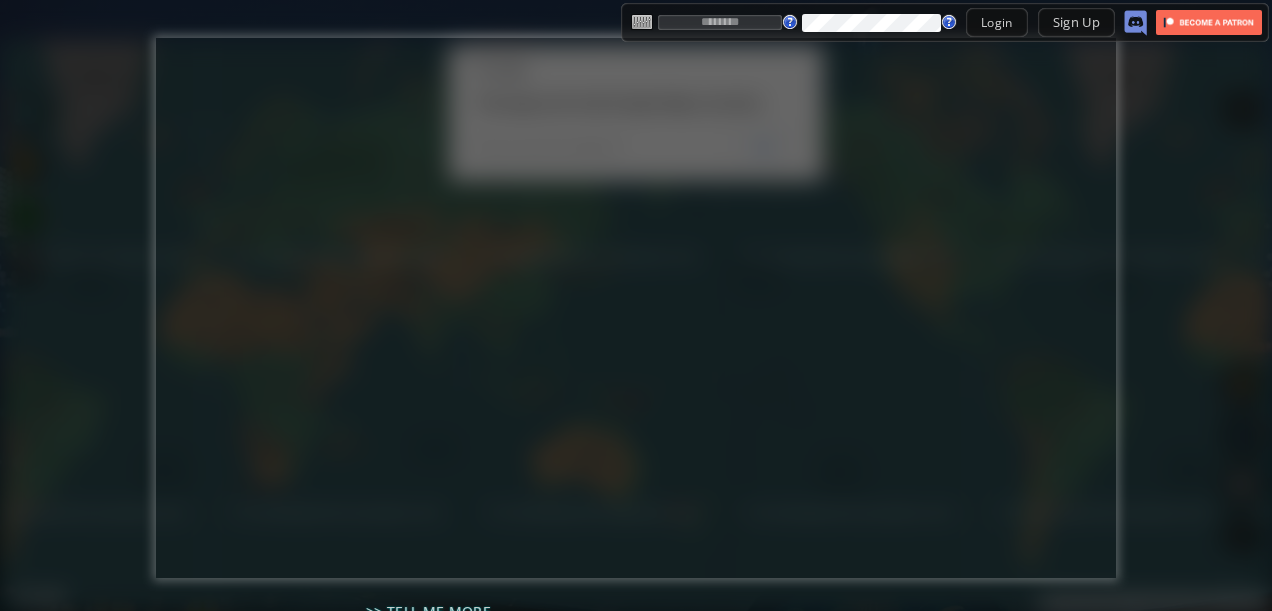 type on "*********" 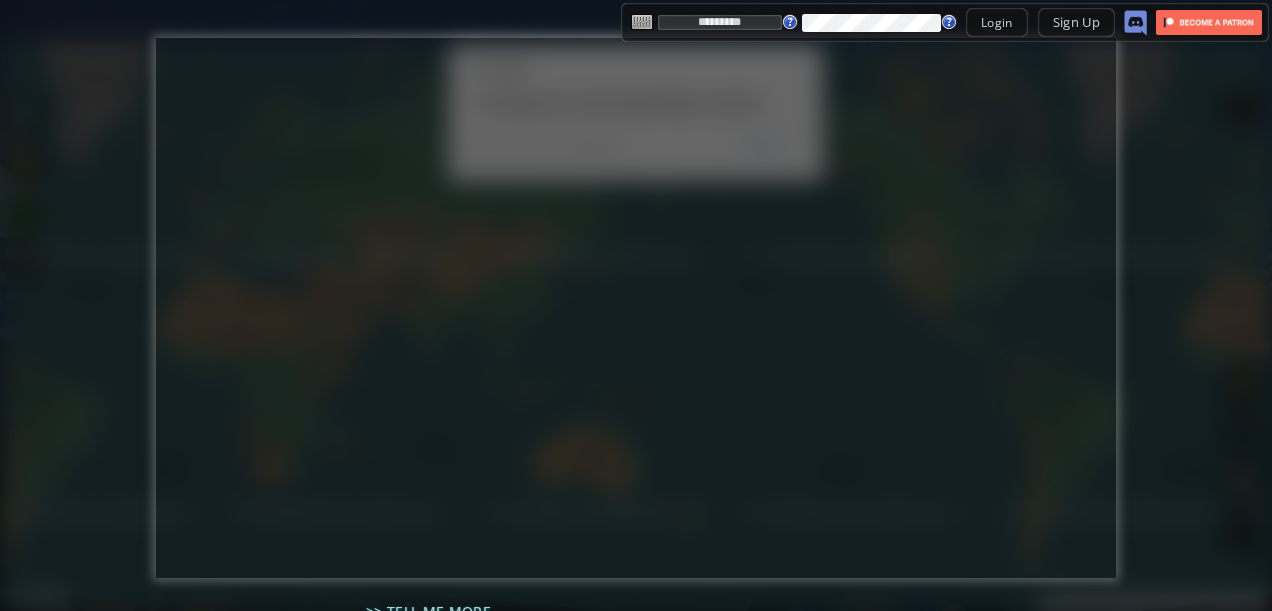 click on "Login" at bounding box center [997, 22] 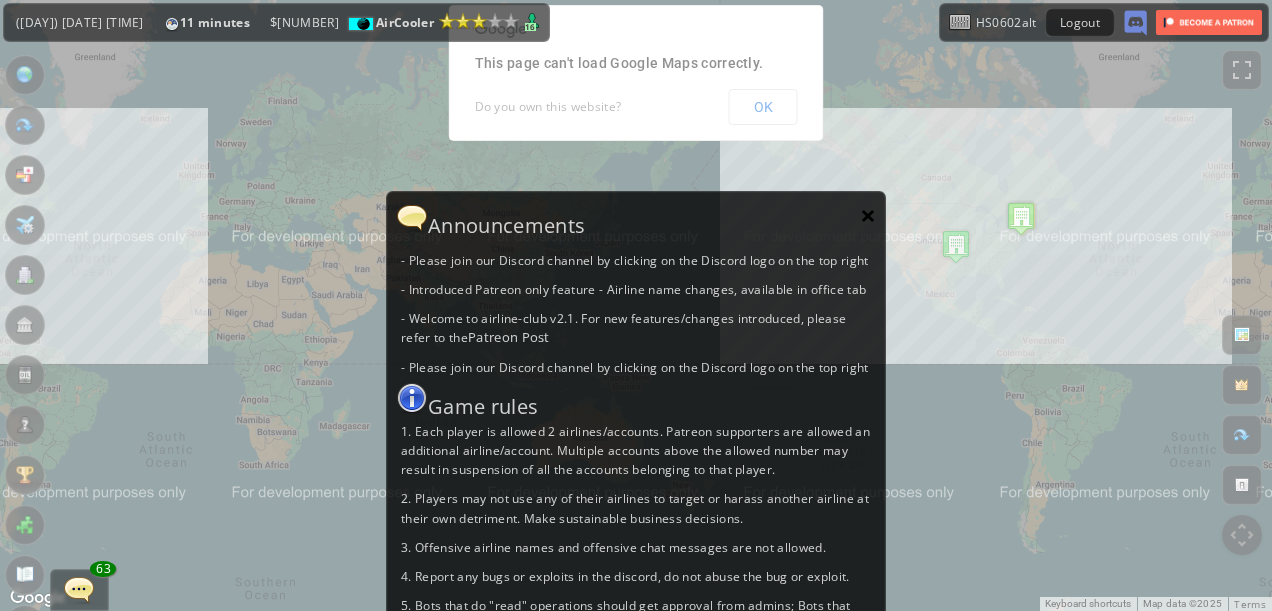 click on "×" at bounding box center (868, 215) 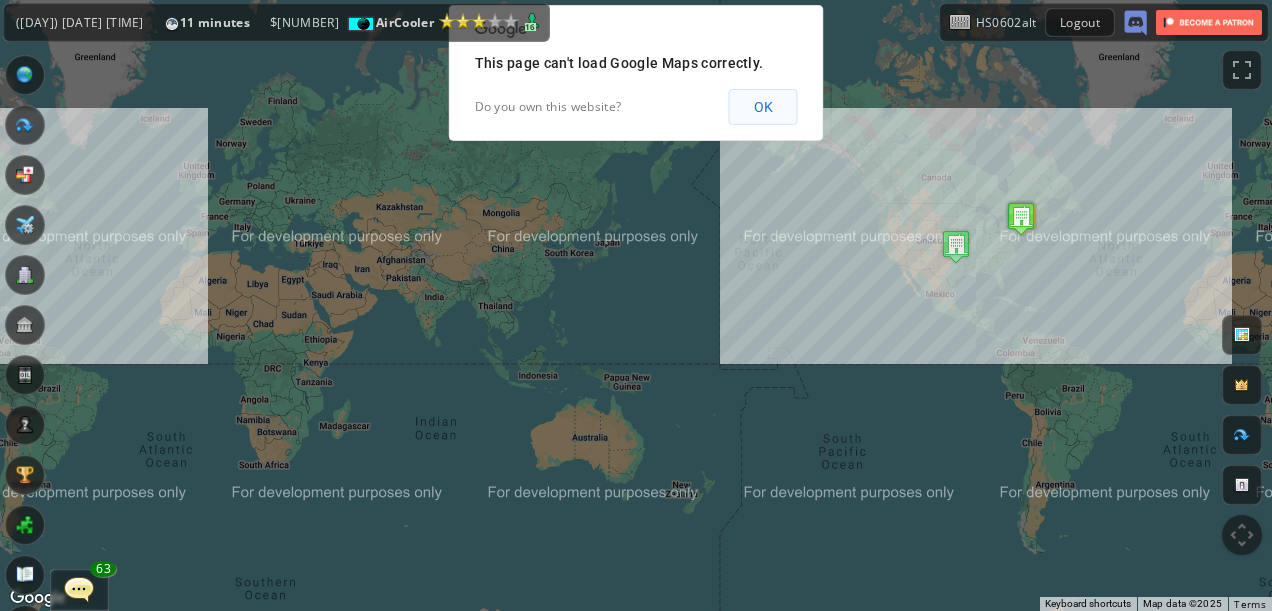 click on "OK" at bounding box center (763, 107) 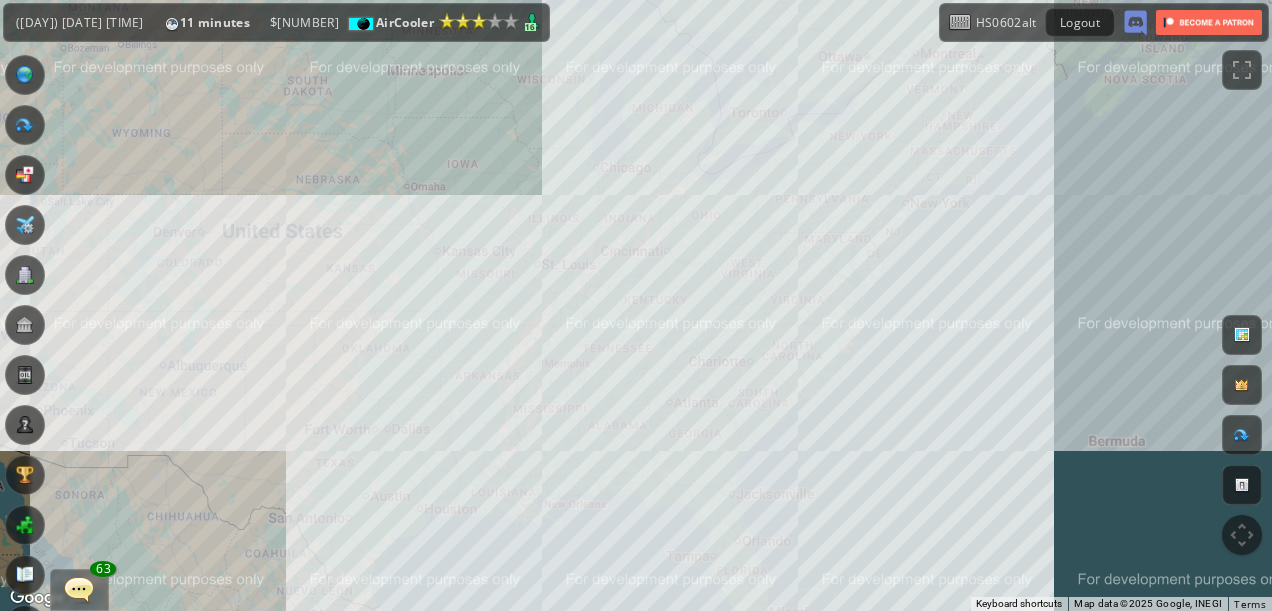 click on "To navigate, press the arrow keys." at bounding box center (636, 305) 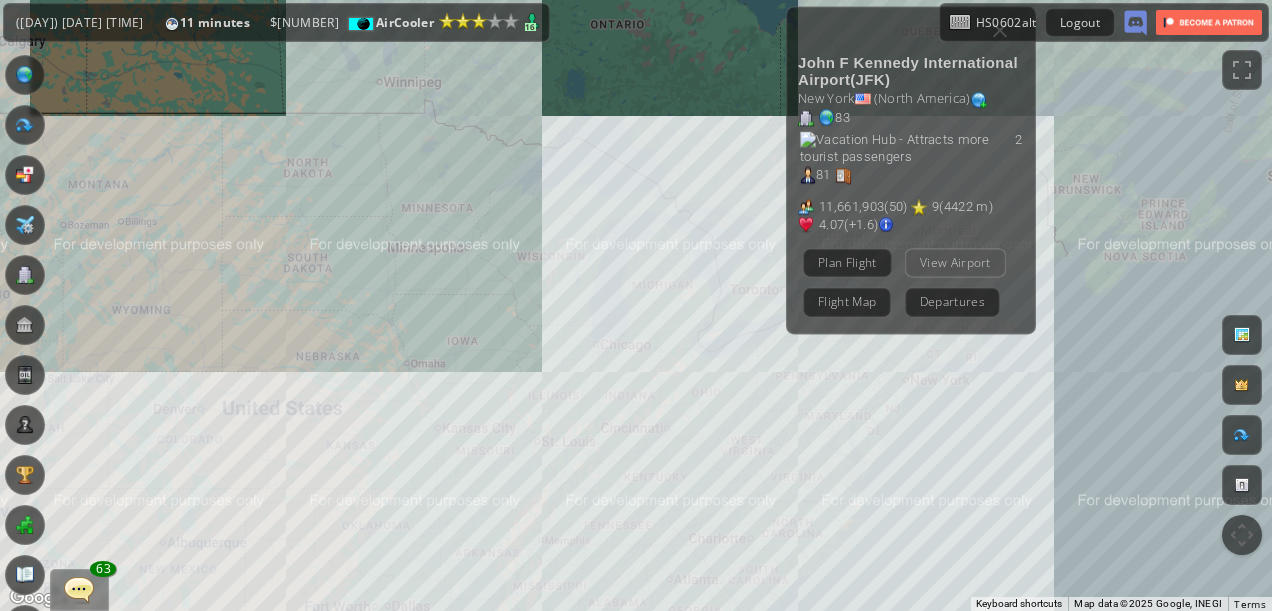 click on "View Airport" at bounding box center [955, 262] 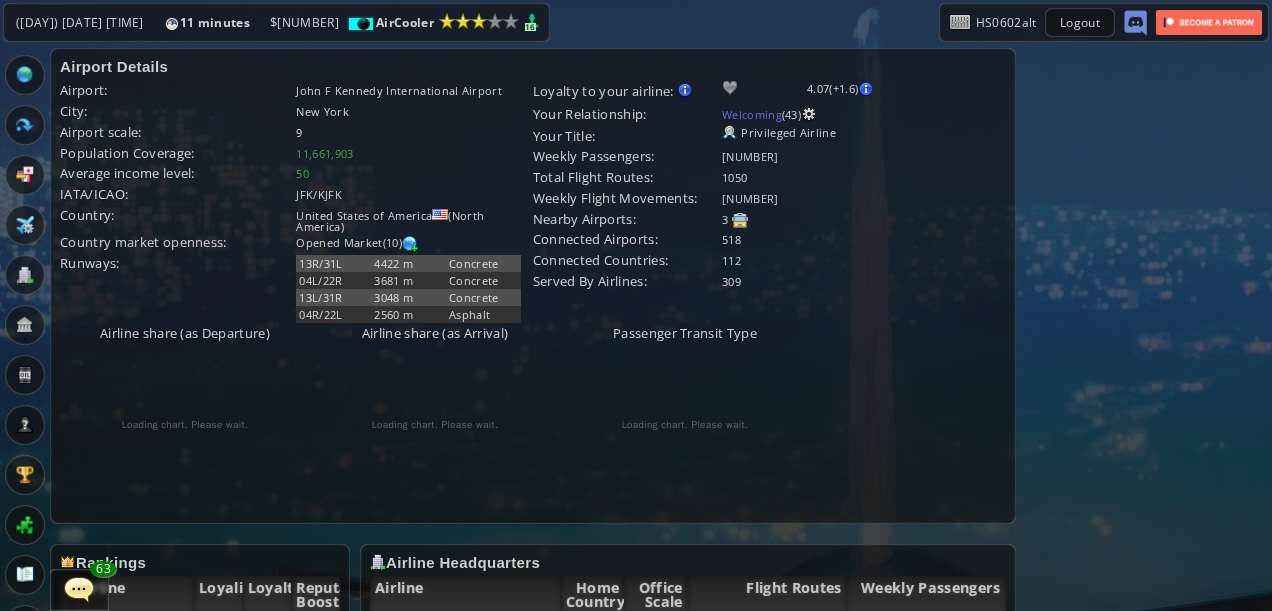 scroll, scrollTop: 1209, scrollLeft: 0, axis: vertical 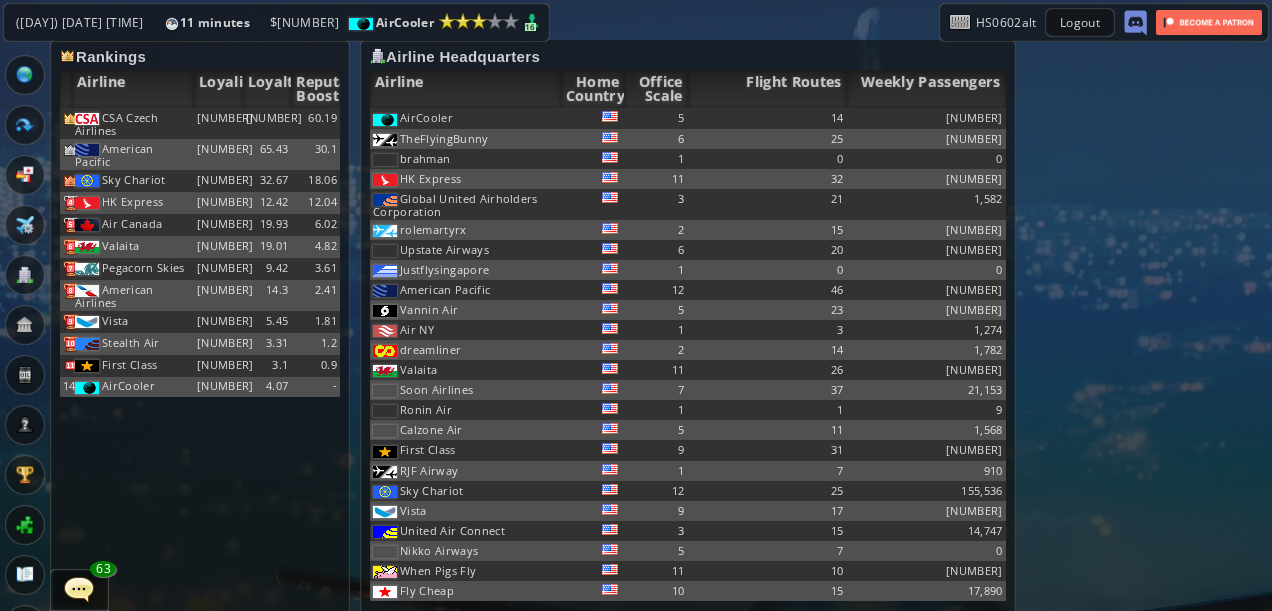 click at bounding box center [79, 589] 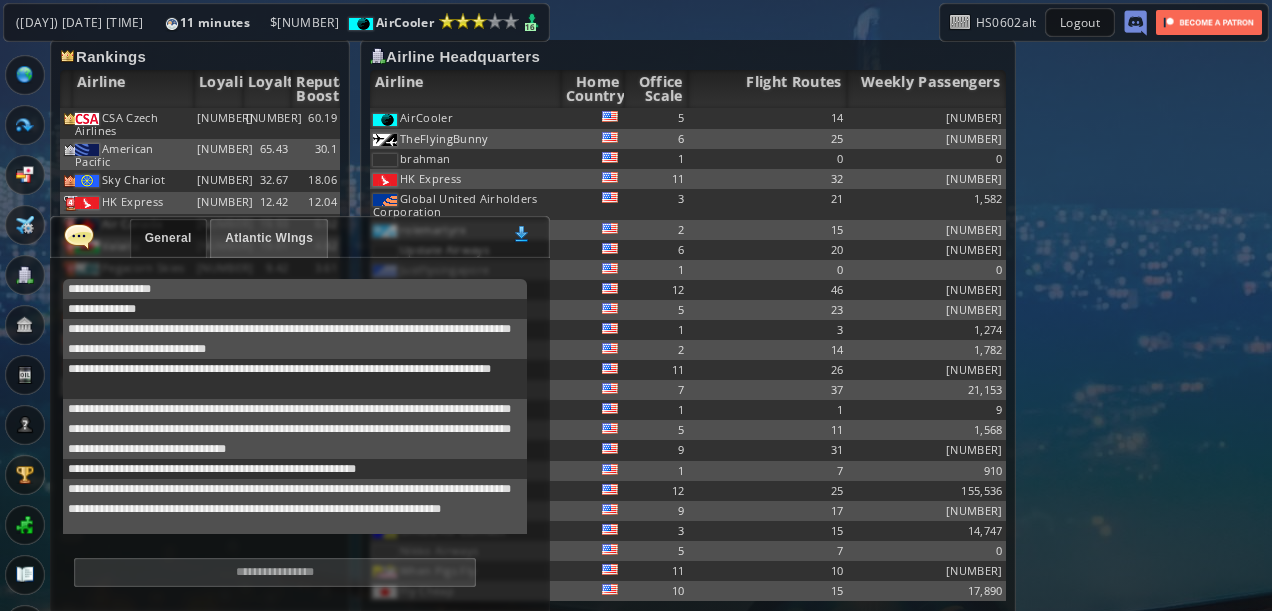 scroll, scrollTop: 678, scrollLeft: 0, axis: vertical 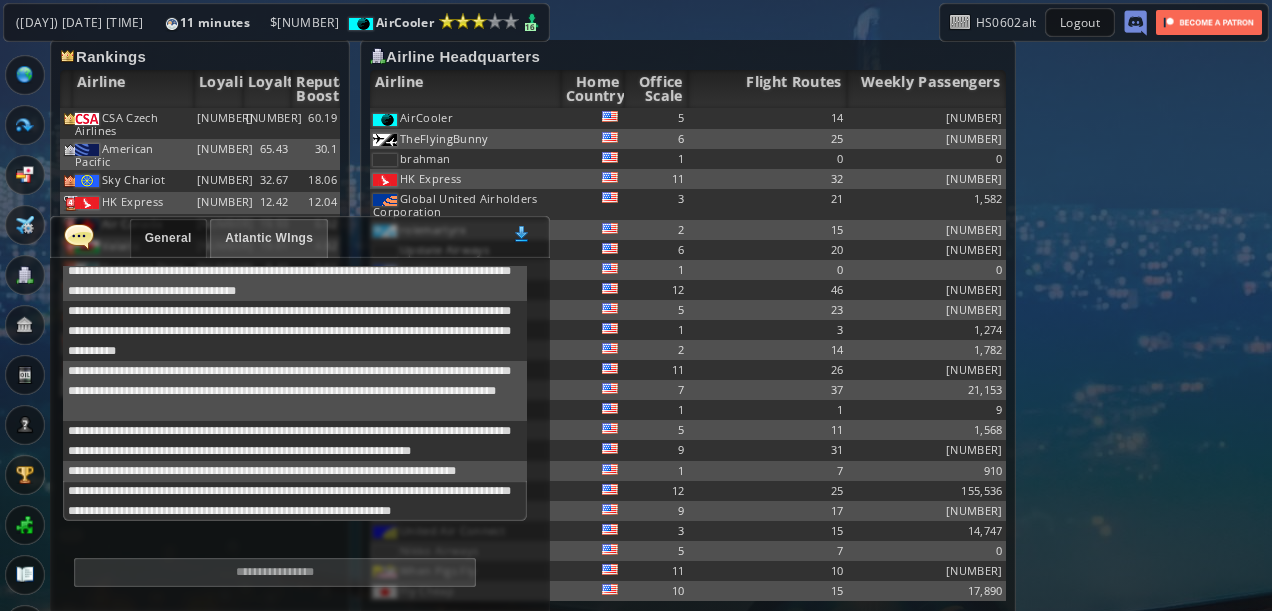 click at bounding box center (275, 572) 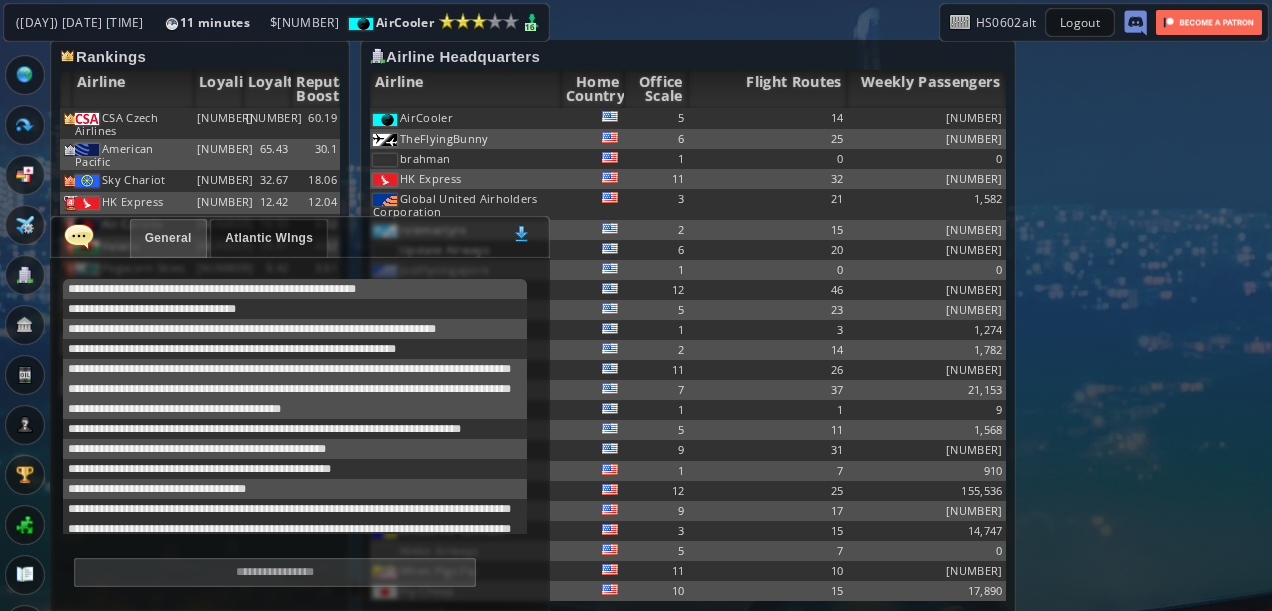 scroll, scrollTop: 338, scrollLeft: 0, axis: vertical 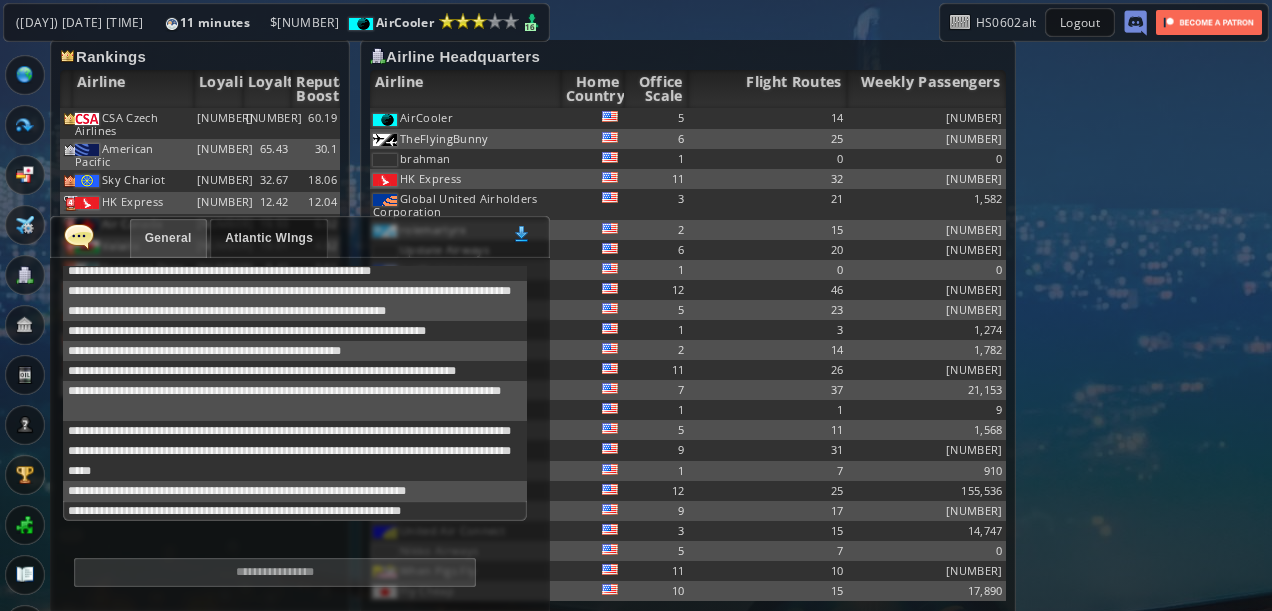 click at bounding box center [79, 236] 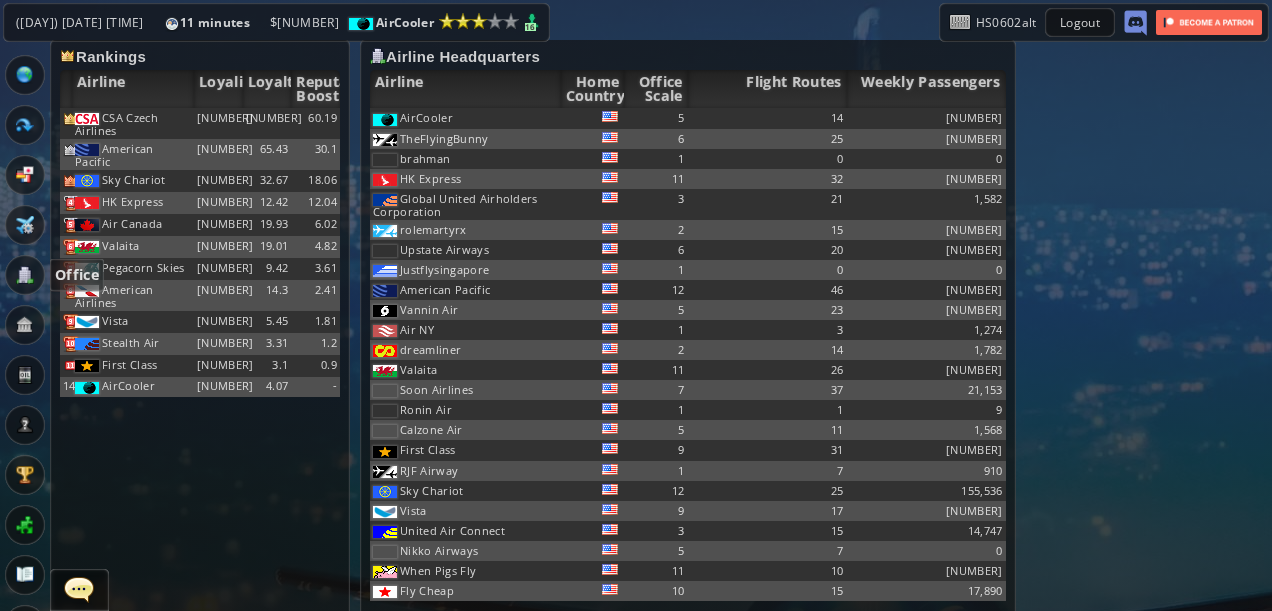 click at bounding box center (25, 275) 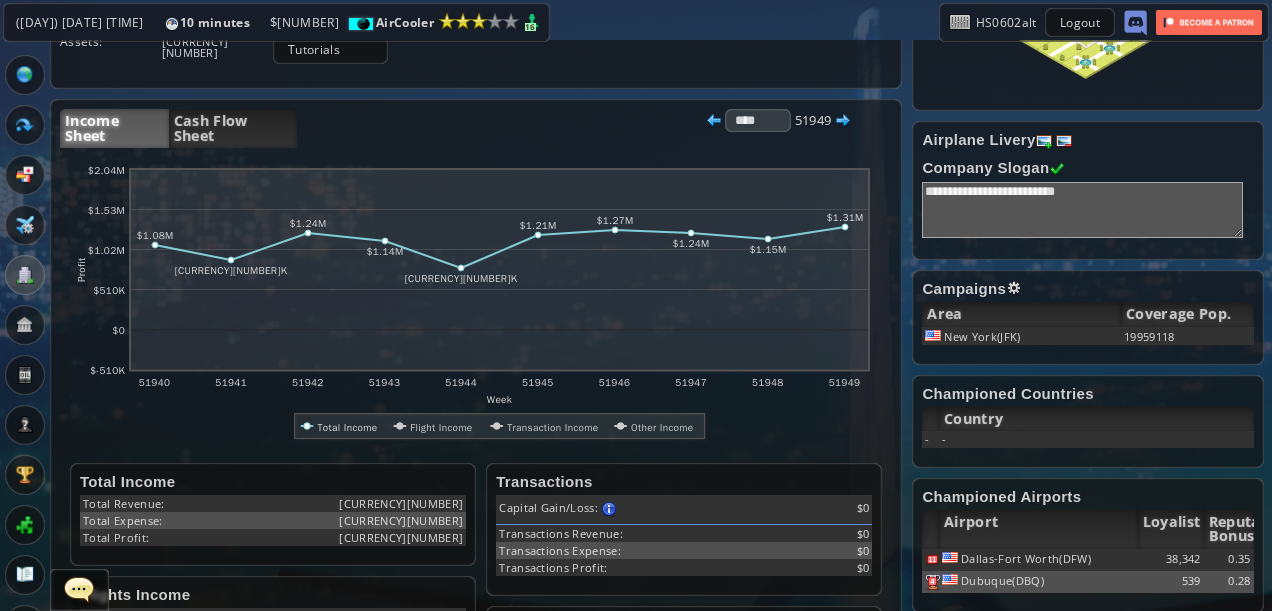 scroll, scrollTop: 186, scrollLeft: 0, axis: vertical 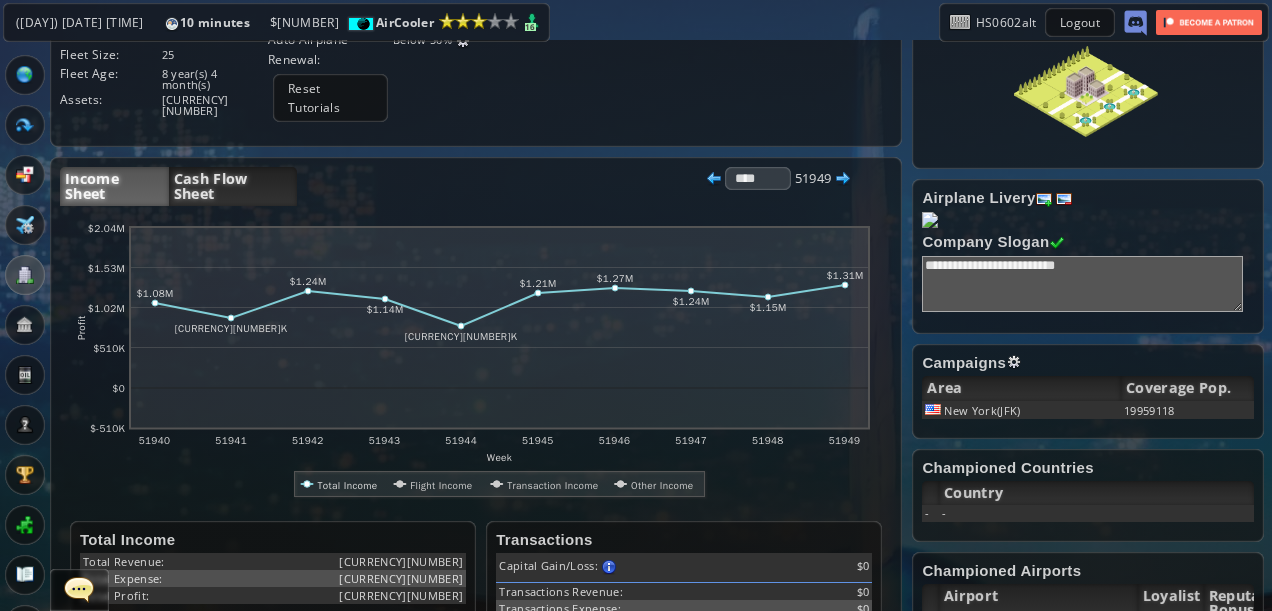 click on "Cash Flow Sheet" at bounding box center (233, 186) 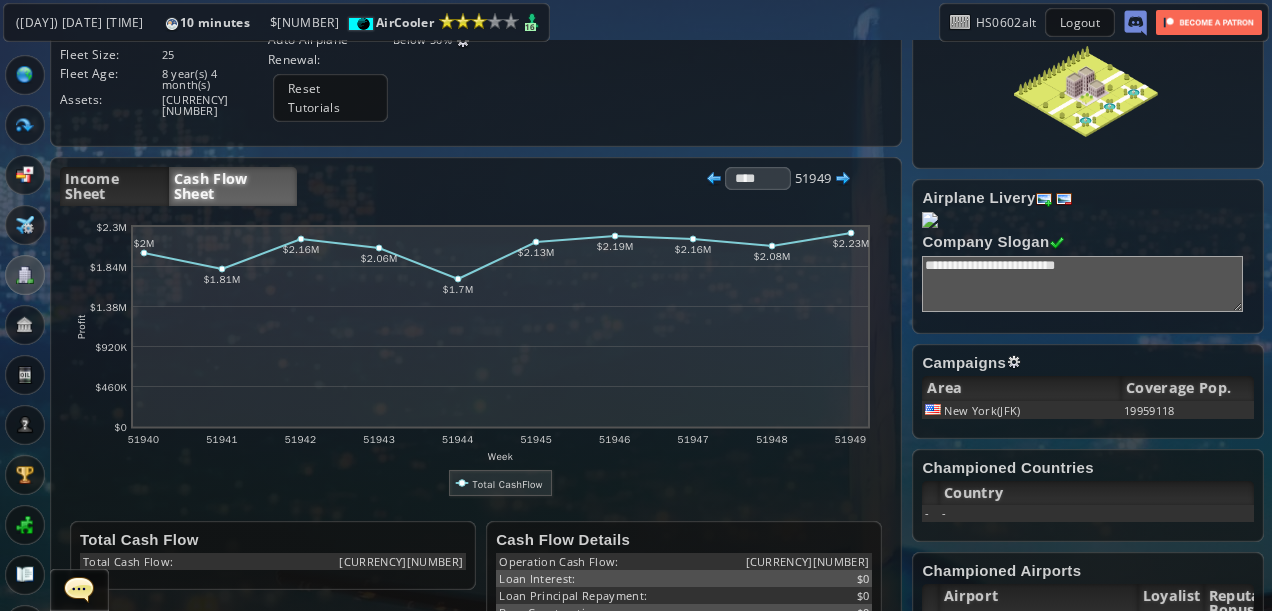 click at bounding box center (7, 305) 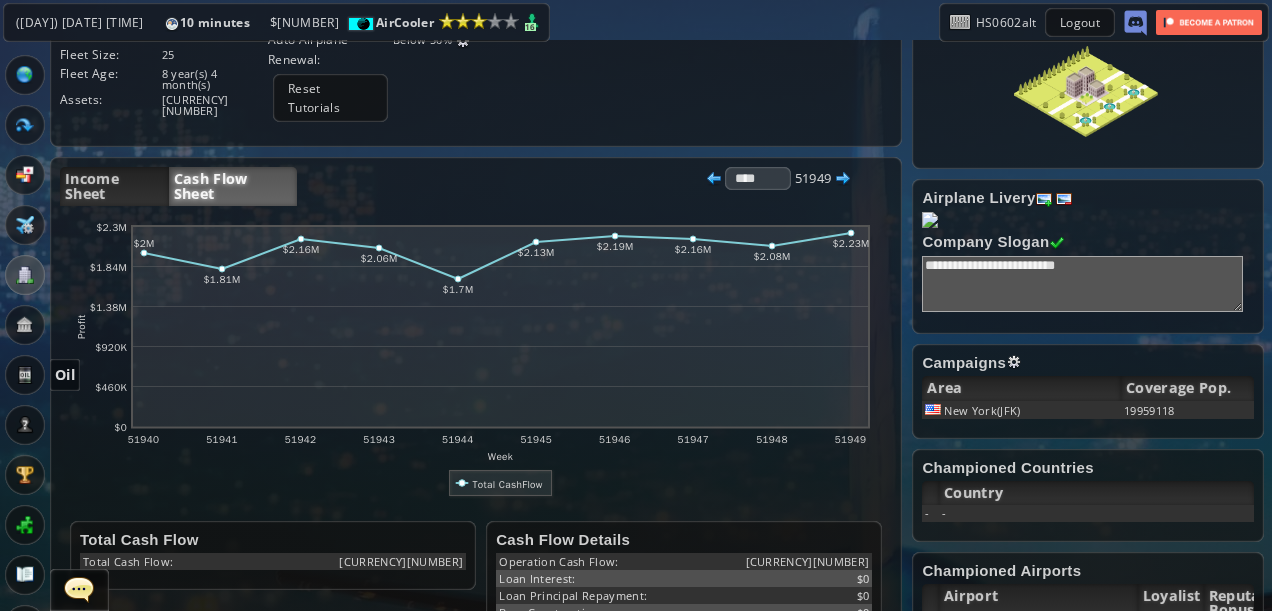click at bounding box center (25, 375) 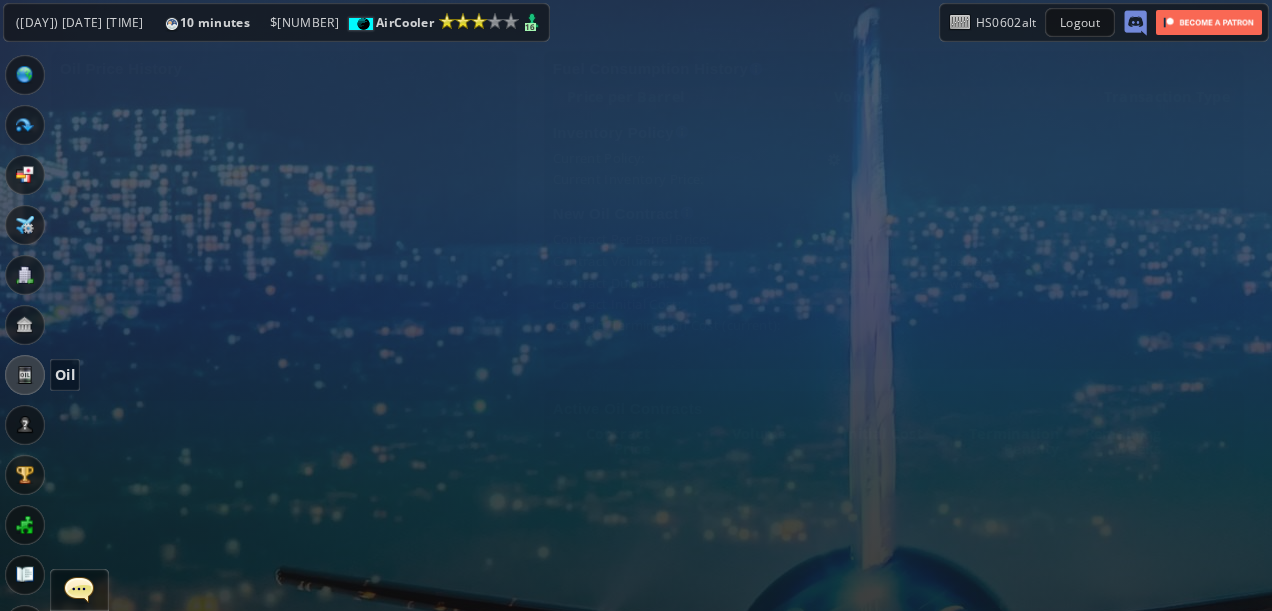 scroll, scrollTop: 0, scrollLeft: 0, axis: both 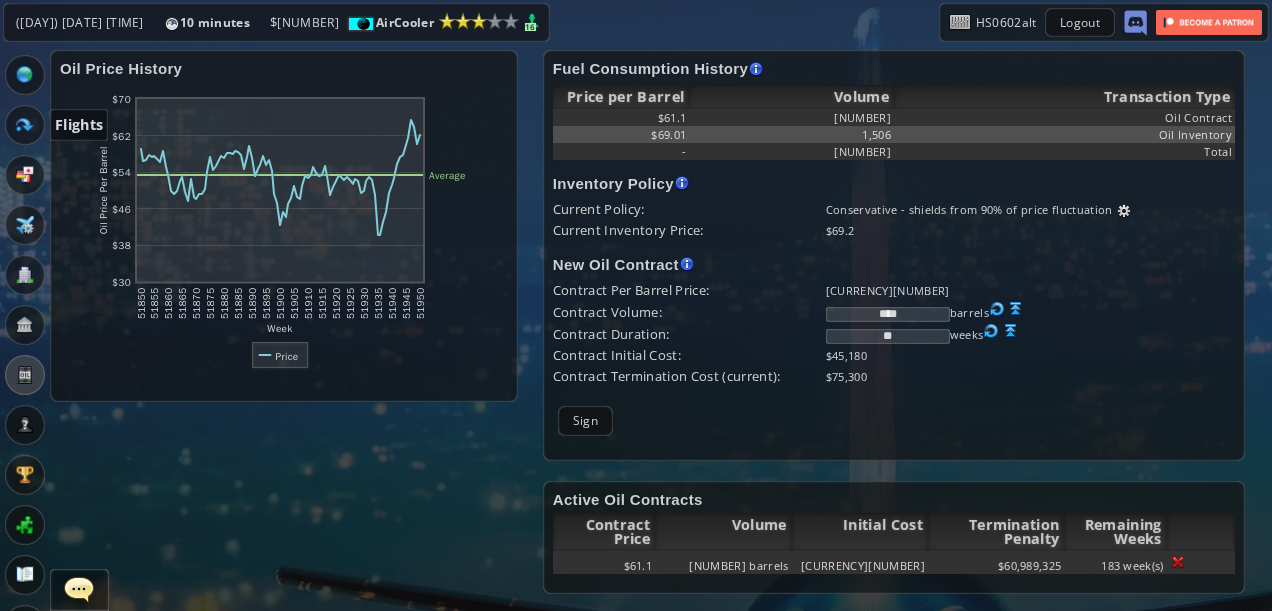click at bounding box center [25, 125] 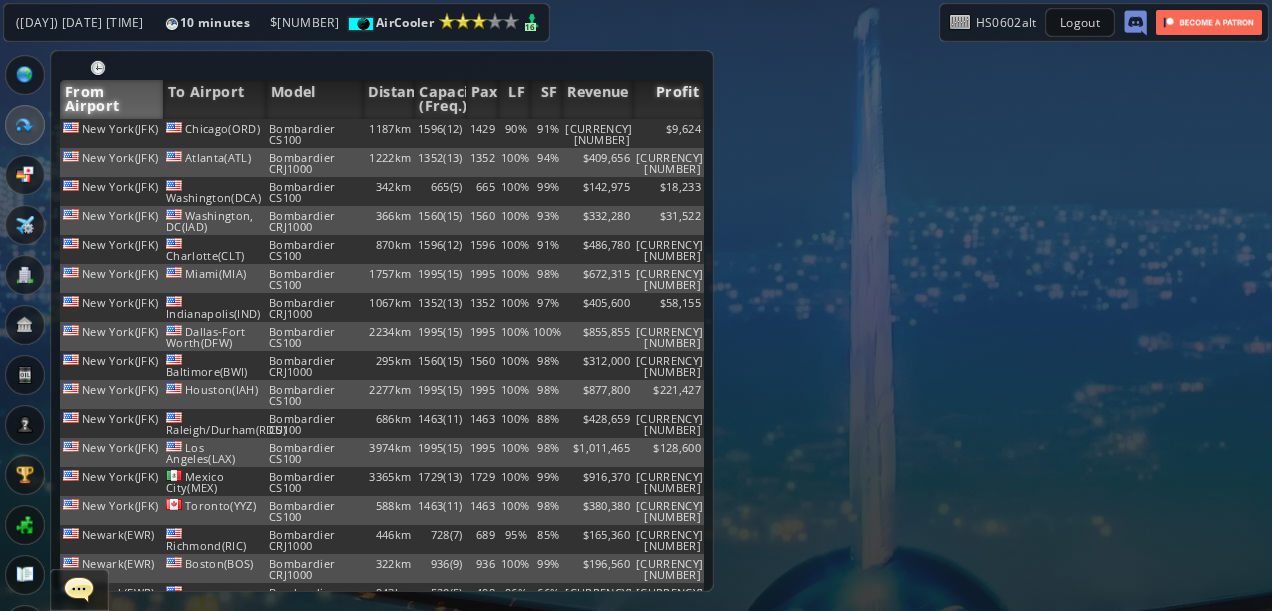 click on "Profit" at bounding box center (668, 99) 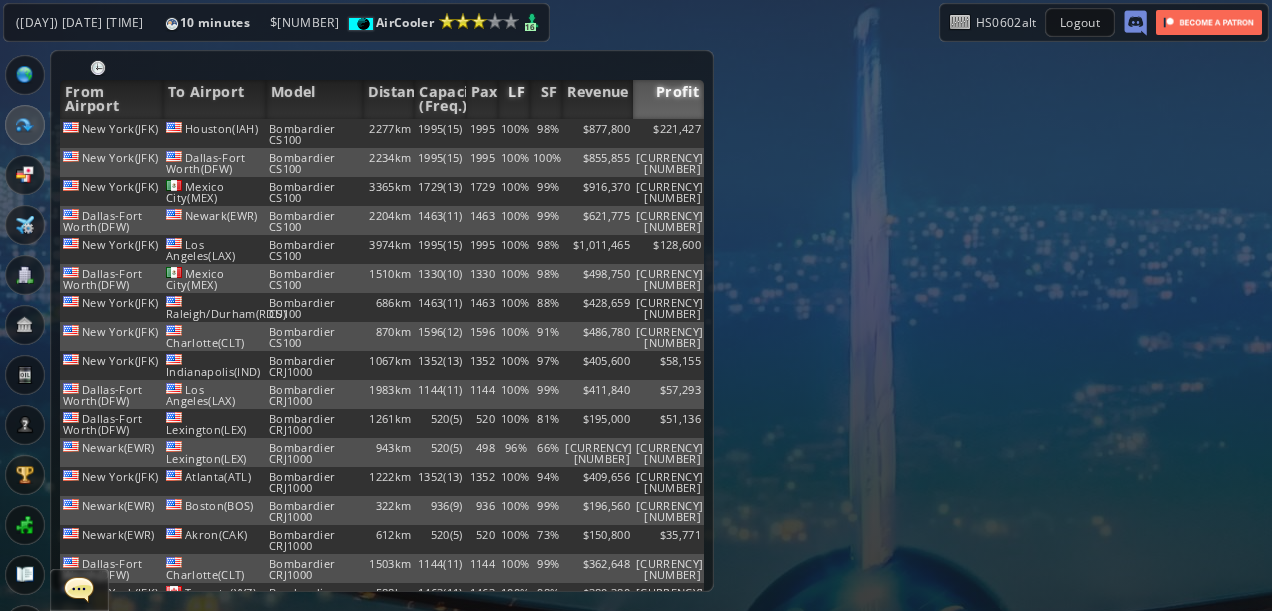 click on "LF" at bounding box center (514, 99) 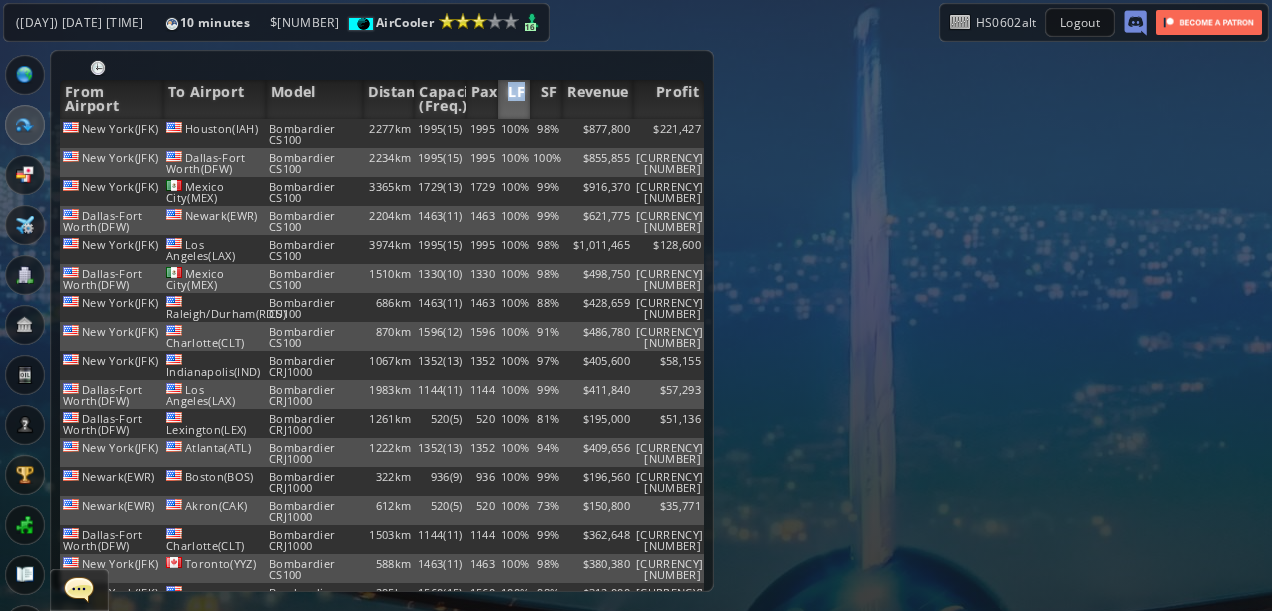 click on "LF" at bounding box center [514, 99] 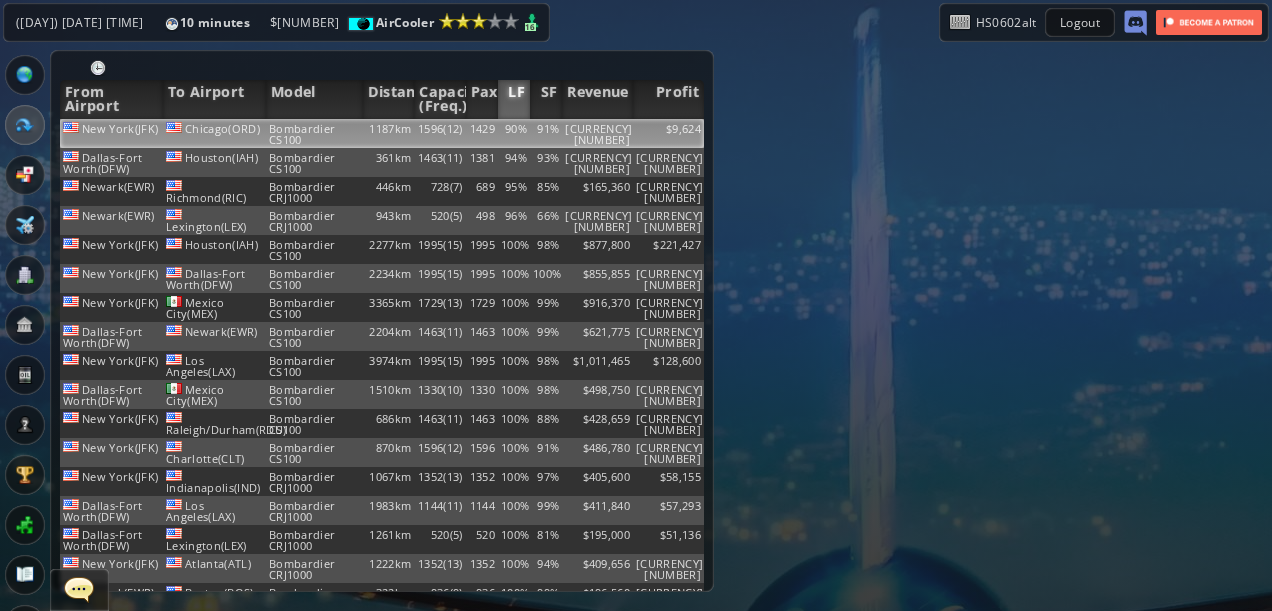 drag, startPoint x: 512, startPoint y: 93, endPoint x: 499, endPoint y: 127, distance: 36.40055 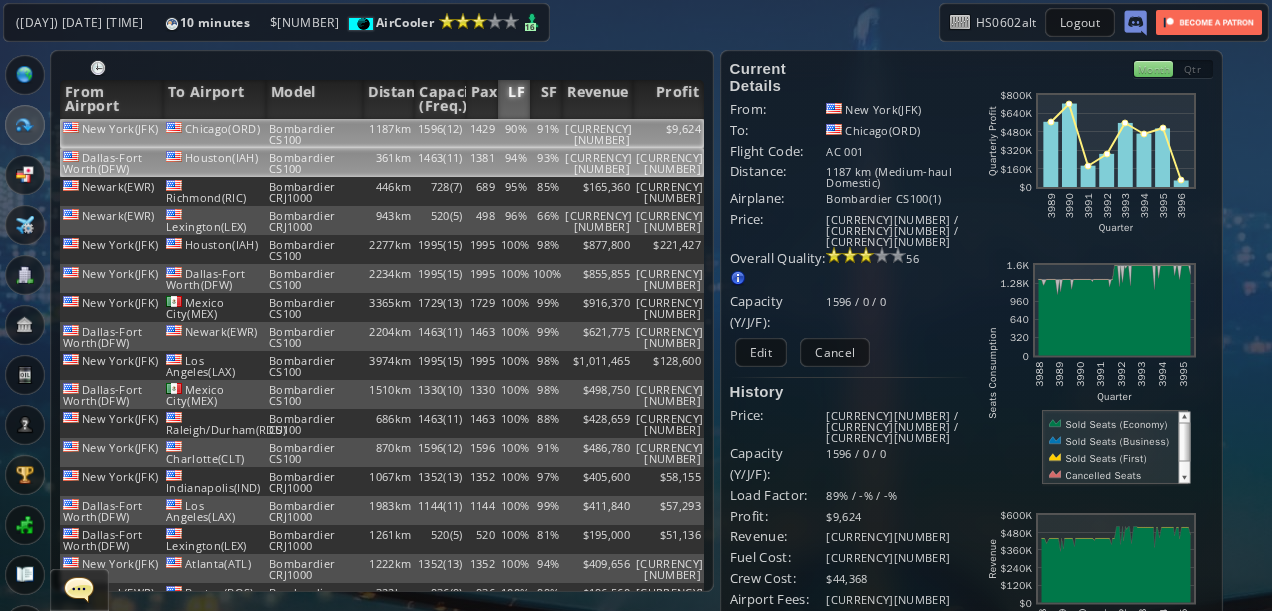 click on "93%" at bounding box center (546, 133) 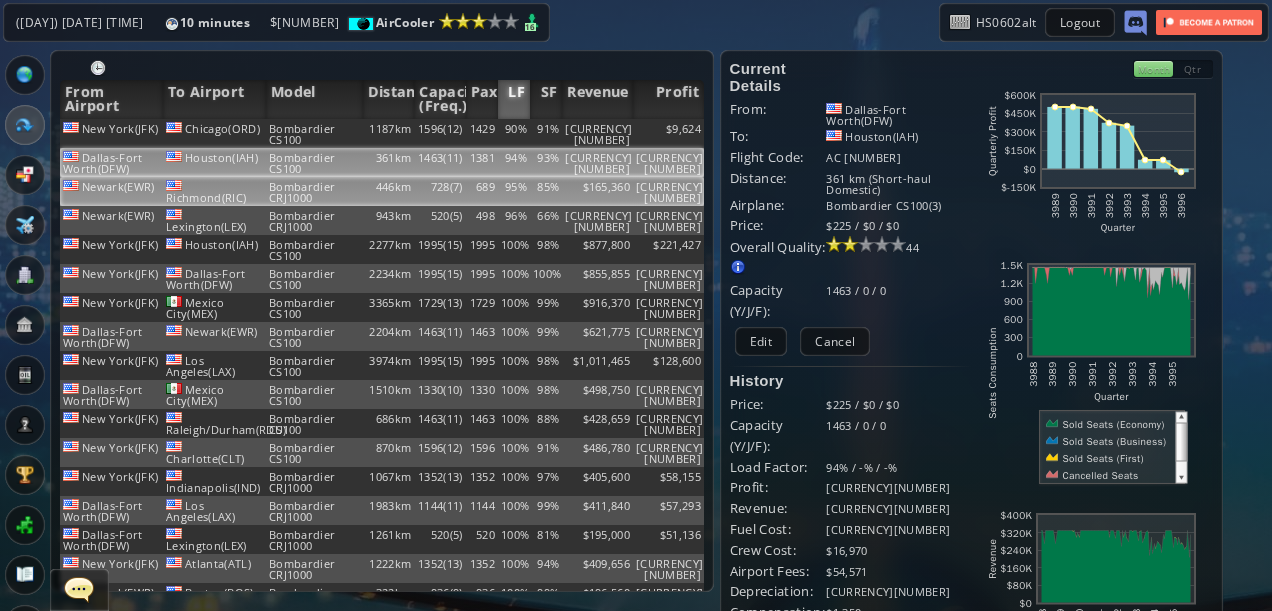 click on "85%" at bounding box center [546, 133] 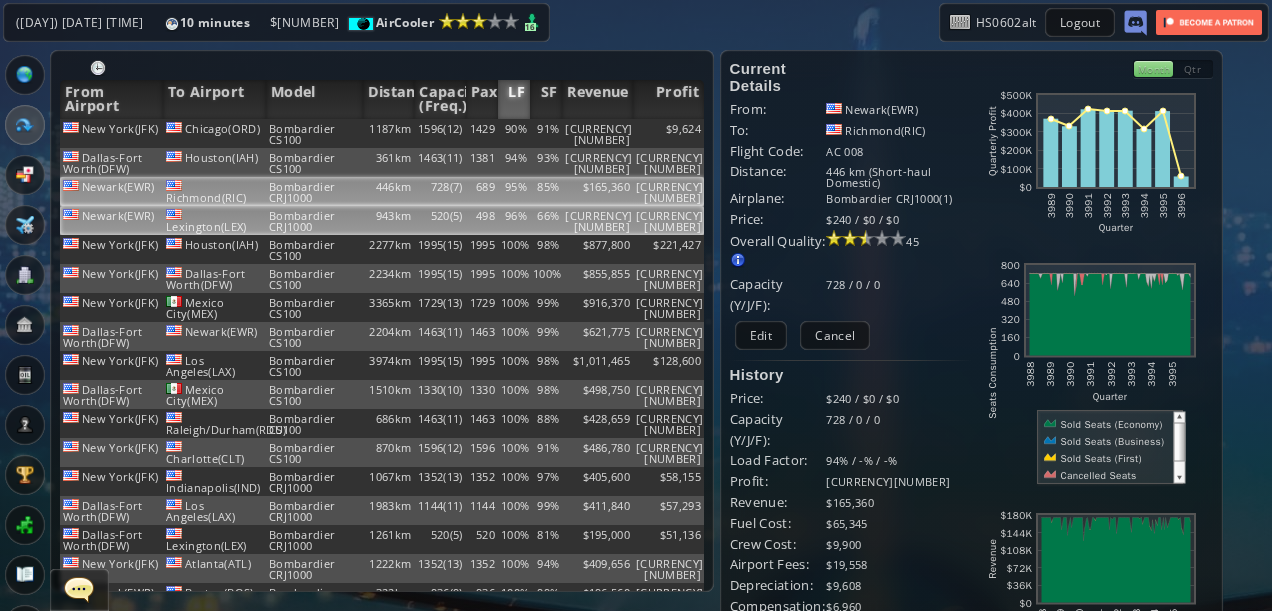 click on "66%" at bounding box center (546, 133) 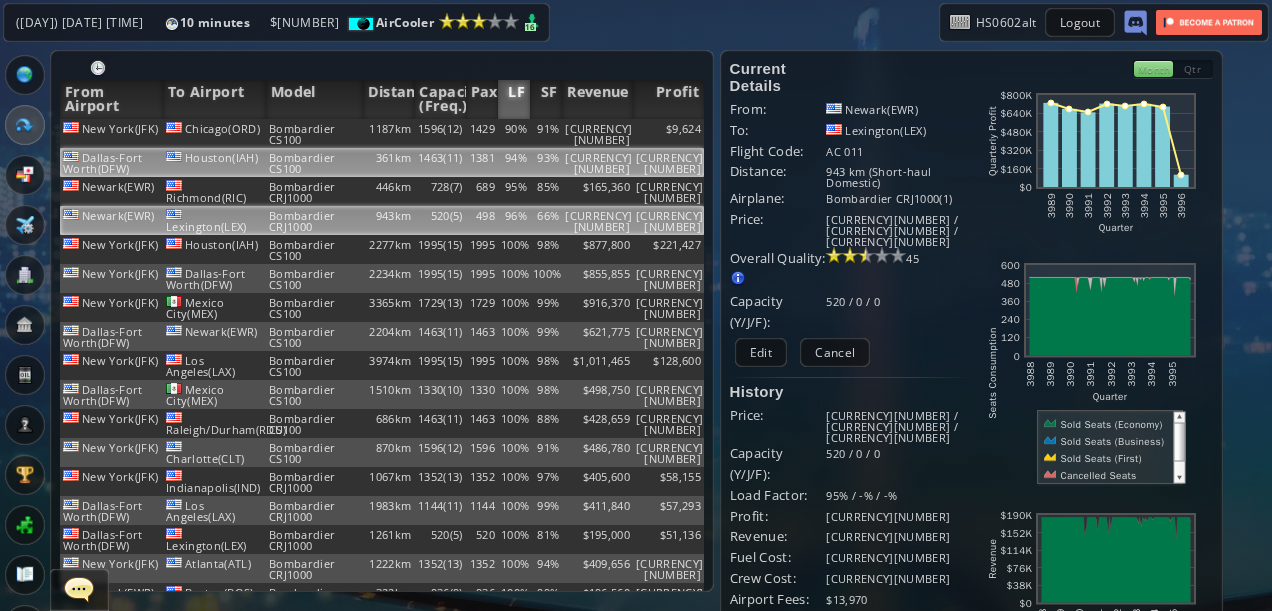click on "93%" at bounding box center (546, 133) 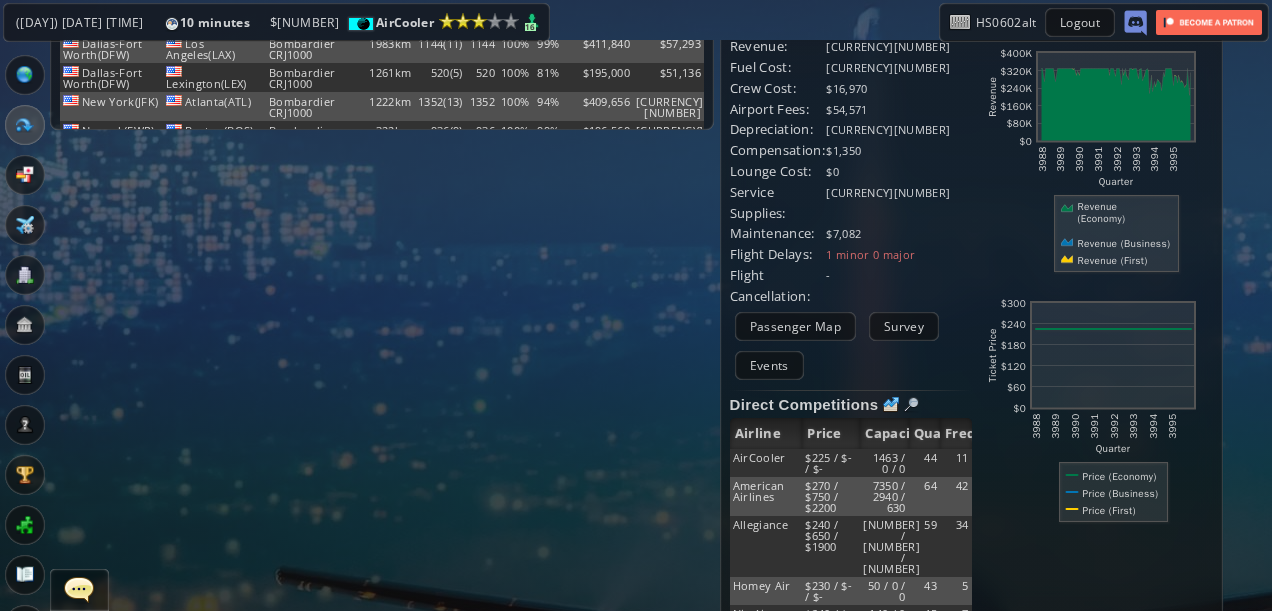 scroll, scrollTop: 500, scrollLeft: 0, axis: vertical 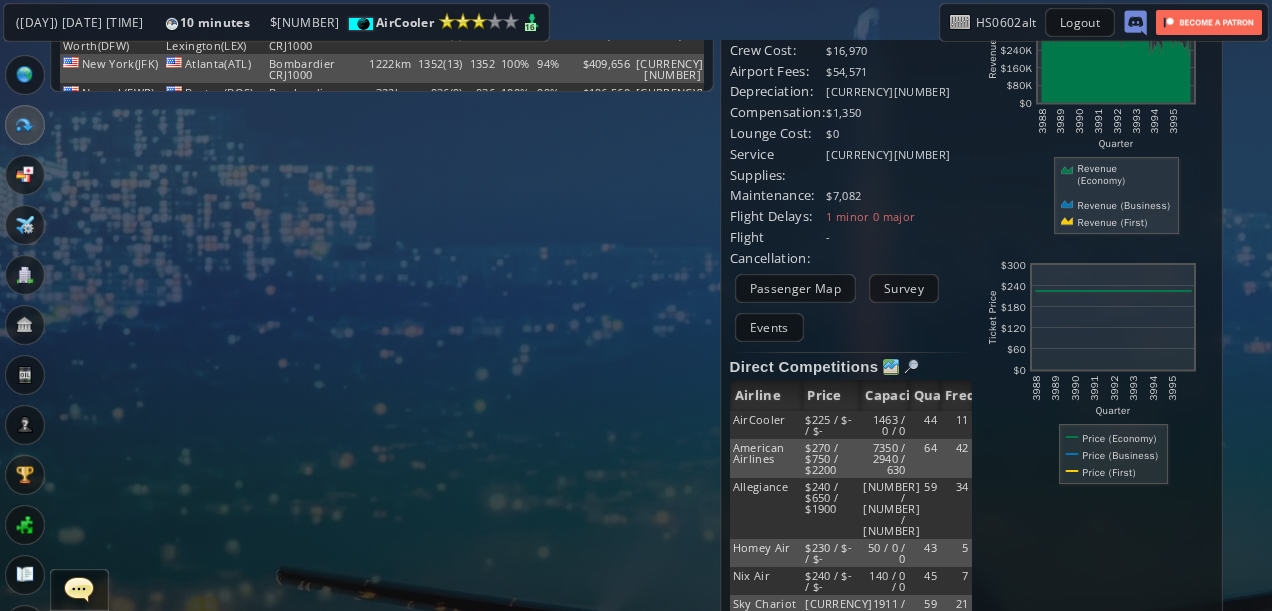 click at bounding box center (891, 367) 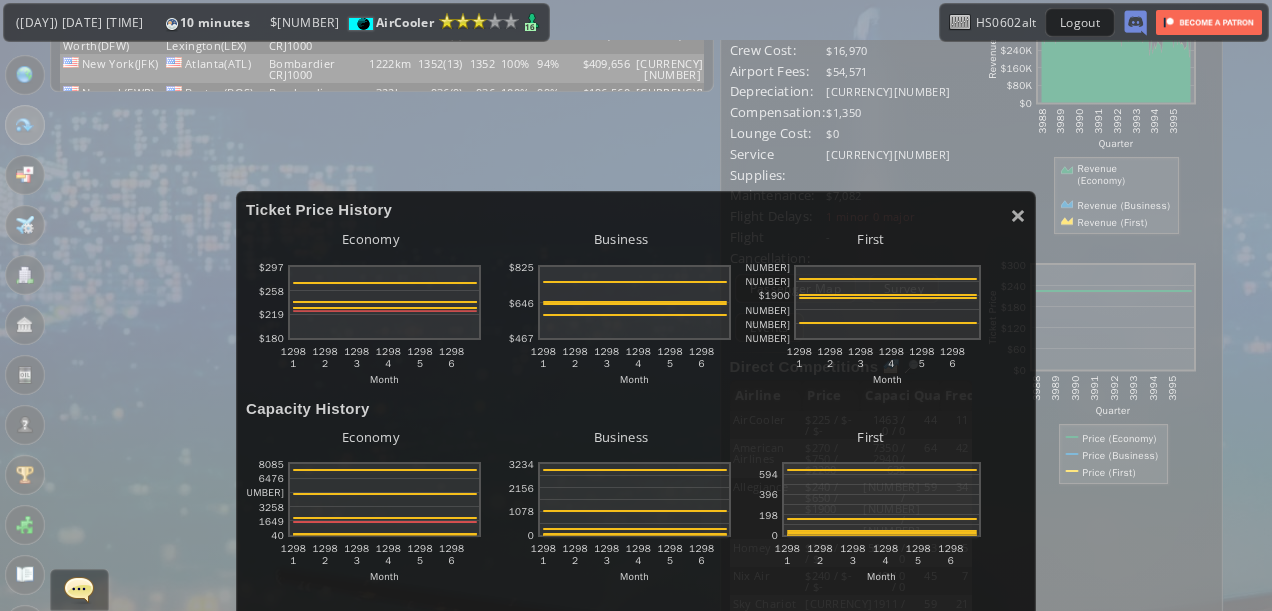 click on "×
Ticket Price History
Economy
abcdefhiklmnopqrstuvwxyz Loading chart. Please wait. abcdefhiklmnopqrstuvwxyz Month [CURRENCY][NUMBER] [CURRENCY][NUMBER] [CURRENCY][NUMBER] [CURRENCY][NUMBER] [NUMBER] [NUMBER] [NUMBER] [NUMBER] [NUMBER] [NUMBER]
Business
abcdefhiklmnopqrstuvwxyz Loading chart. Please wait. abcdefhiklmnopqrstuvwxyz Month [CURRENCY][NUMBER] [CURRENCY][NUMBER] [CURRENCY][NUMBER] [NUMBER] [NUMBER] [NUMBER] [NUMBER] [NUMBER] [NUMBER]
First
abcdefhiklmnopqrstuvwxyz Loading chart. Please wait. abcdefhiklmnopqrstuvwxyz Month [CURRENCY][NUMBER] [CURRENCY][NUMBER] [CURRENCY][NUMBER] [CURRENCY][NUMBER] [CURRENCY][NUMBER] [CURRENCY][NUMBER] [NUMBER] [NUMBER] [NUMBER] [NUMBER] [NUMBER] [NUMBER]
Capacity History
Economy
1" at bounding box center [636, 416] 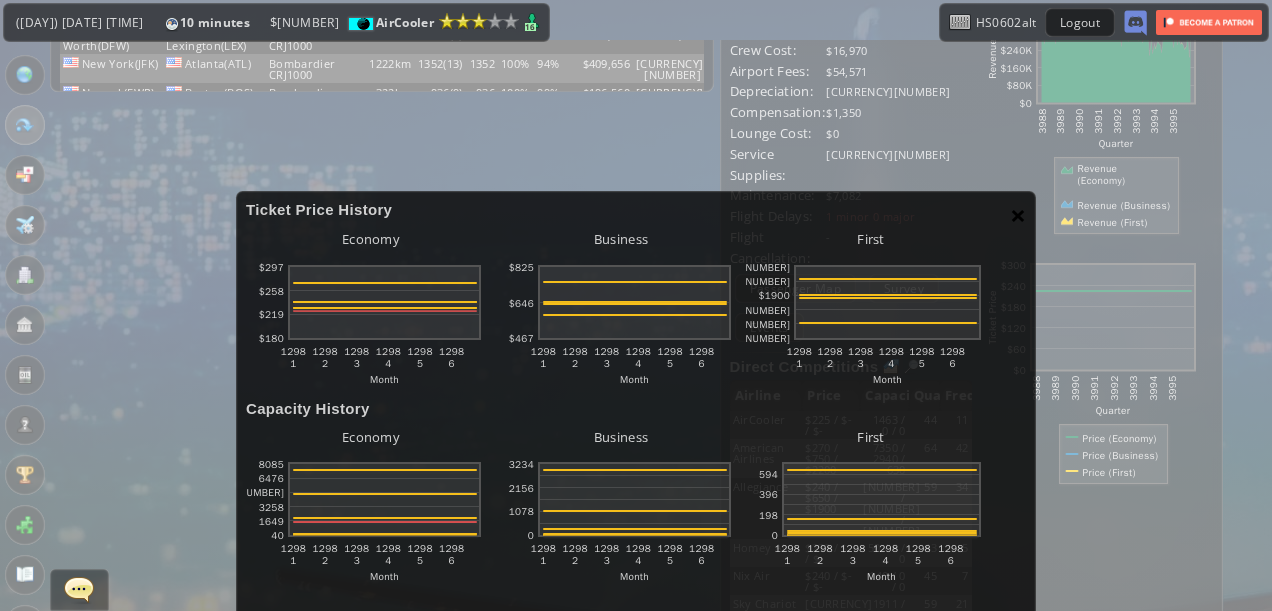 click on "×" at bounding box center (1018, 215) 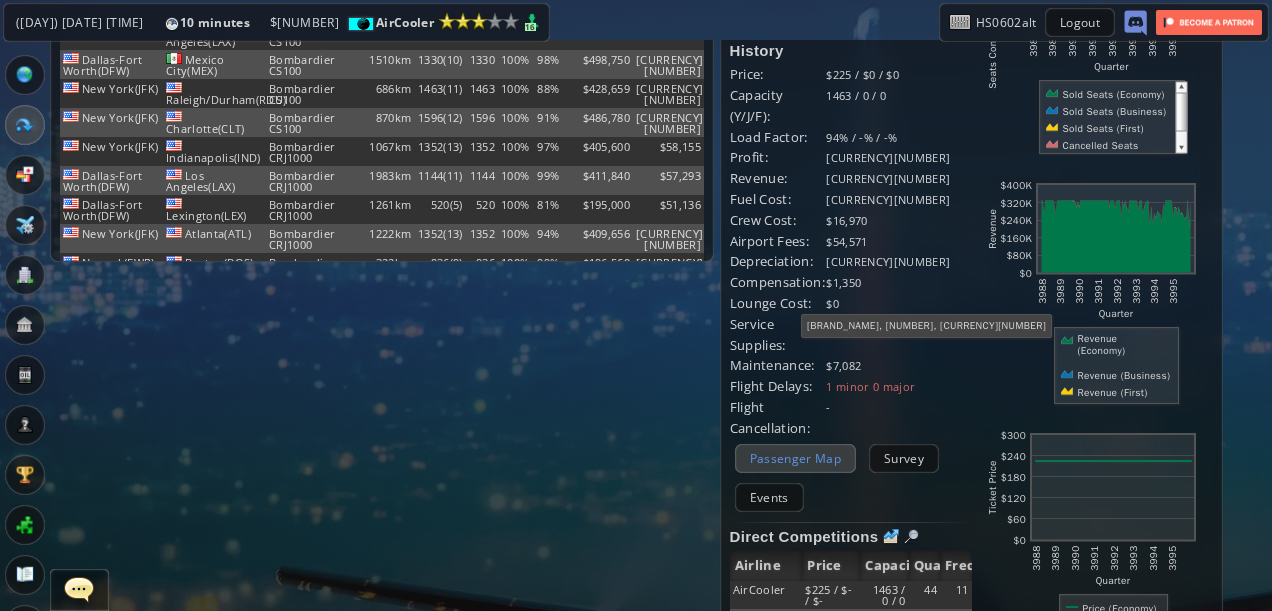 scroll, scrollTop: 0, scrollLeft: 0, axis: both 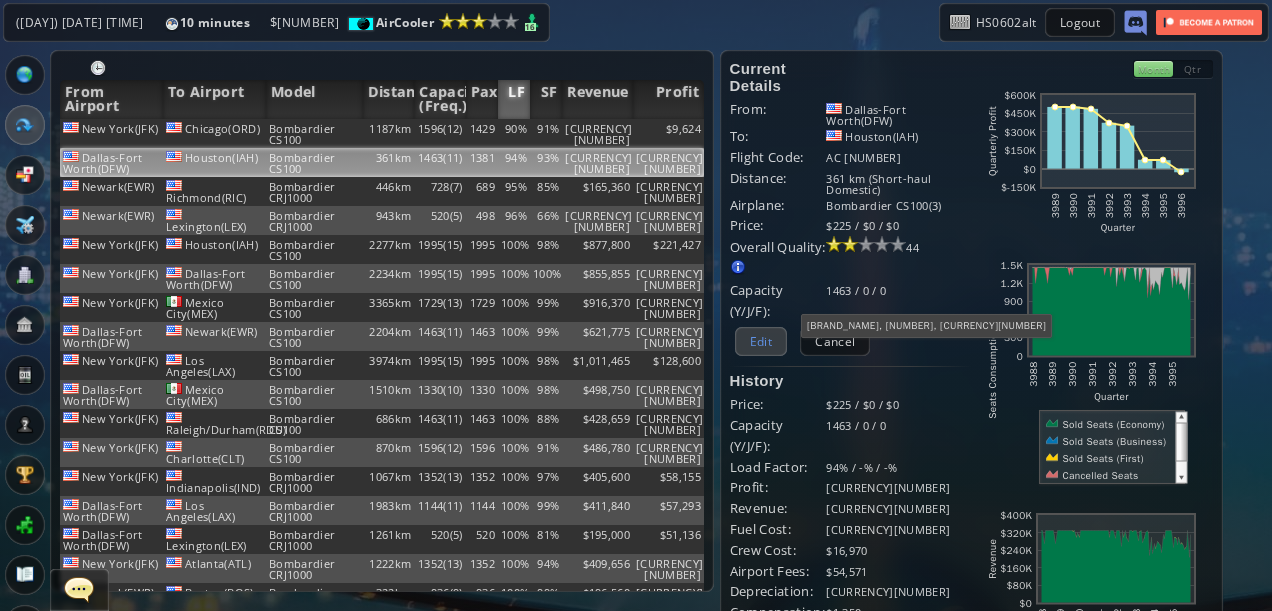 click on "Edit" at bounding box center [761, 341] 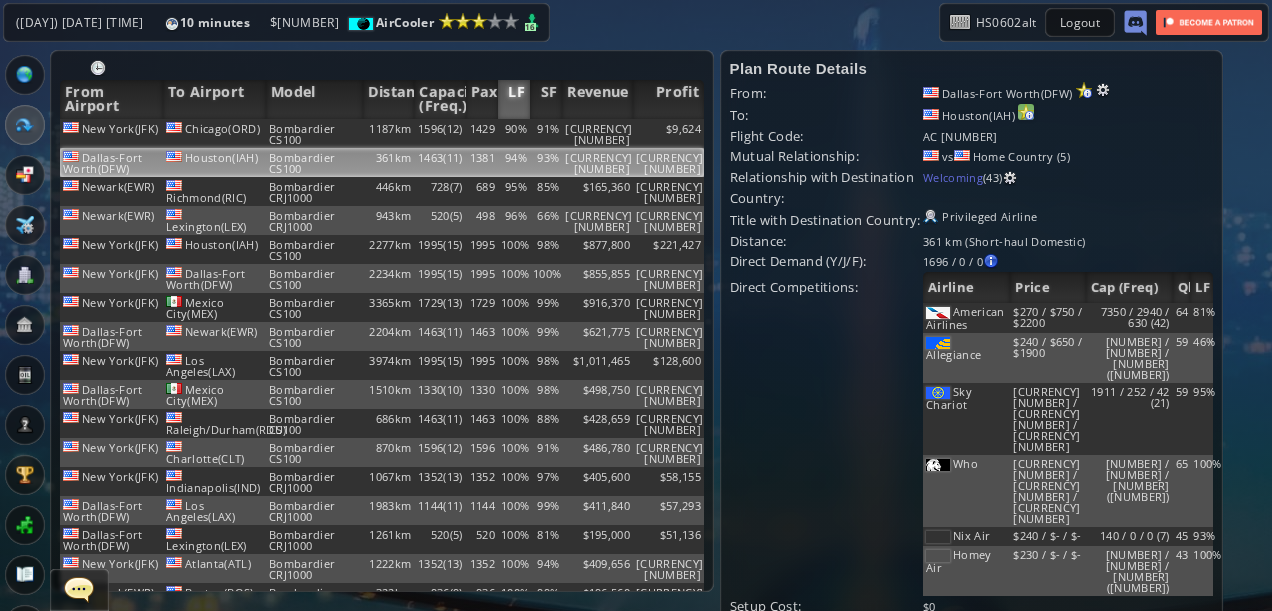 click at bounding box center (1084, 90) 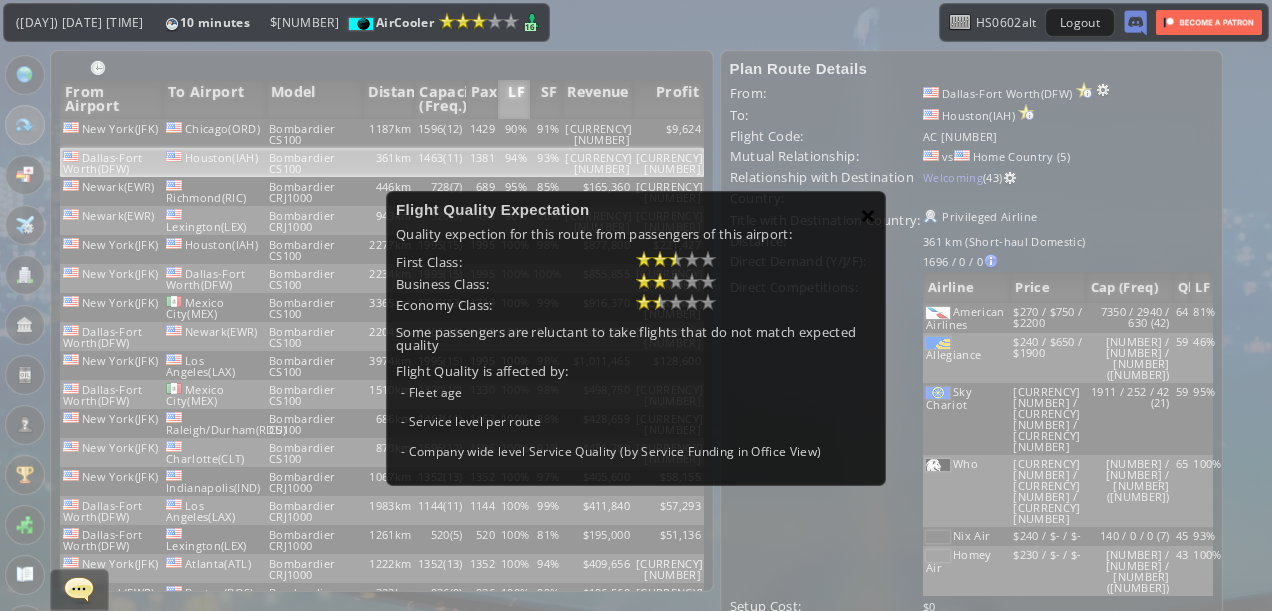 click on "×" at bounding box center [868, 215] 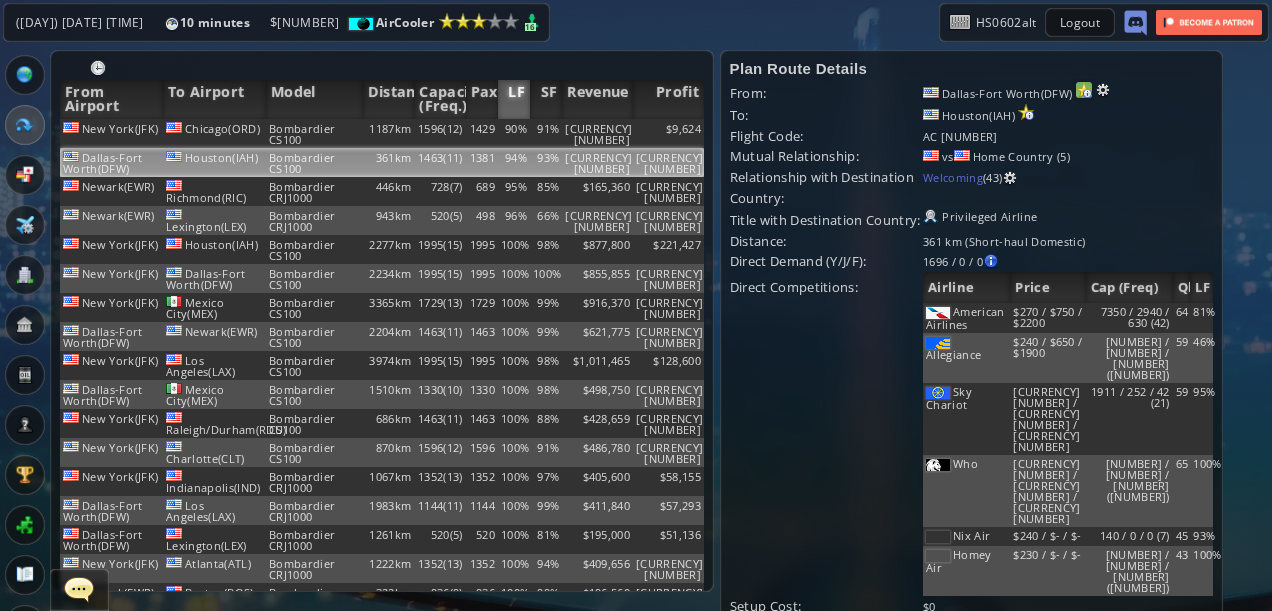 click at bounding box center [1084, 90] 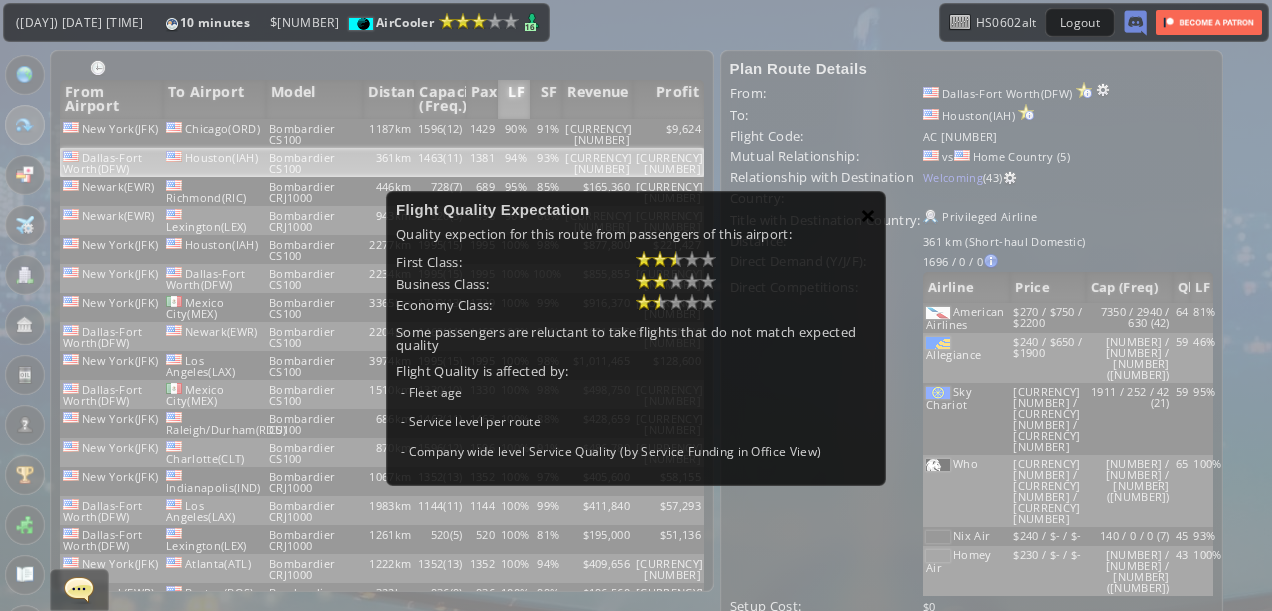 click on "×" at bounding box center [868, 215] 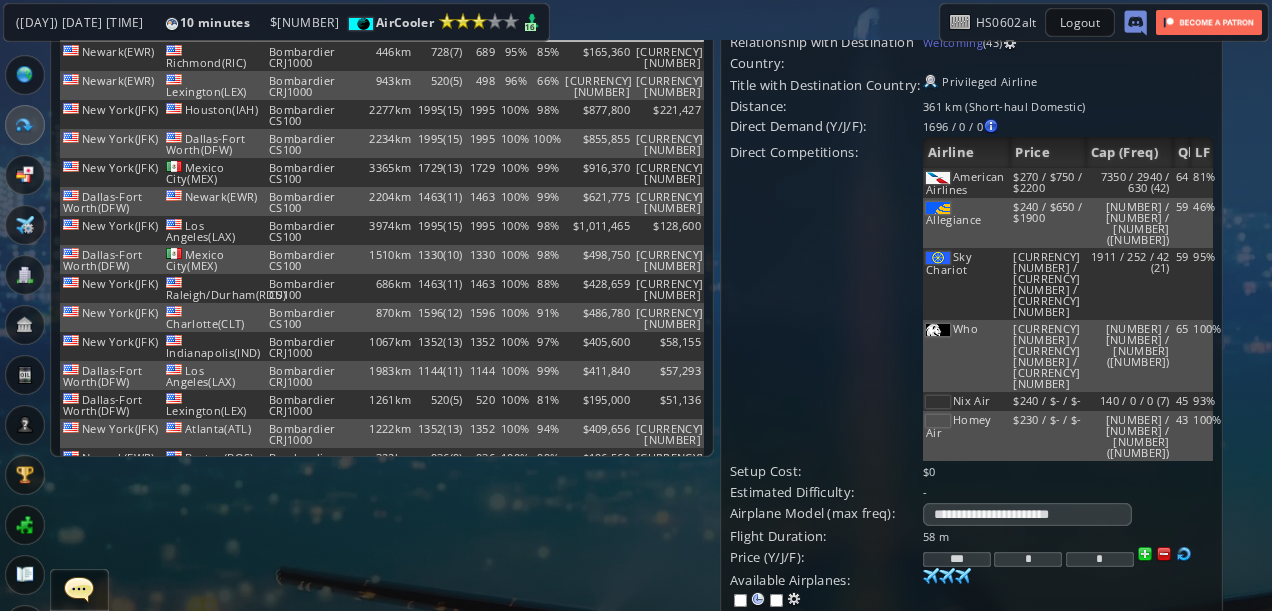 scroll, scrollTop: 200, scrollLeft: 0, axis: vertical 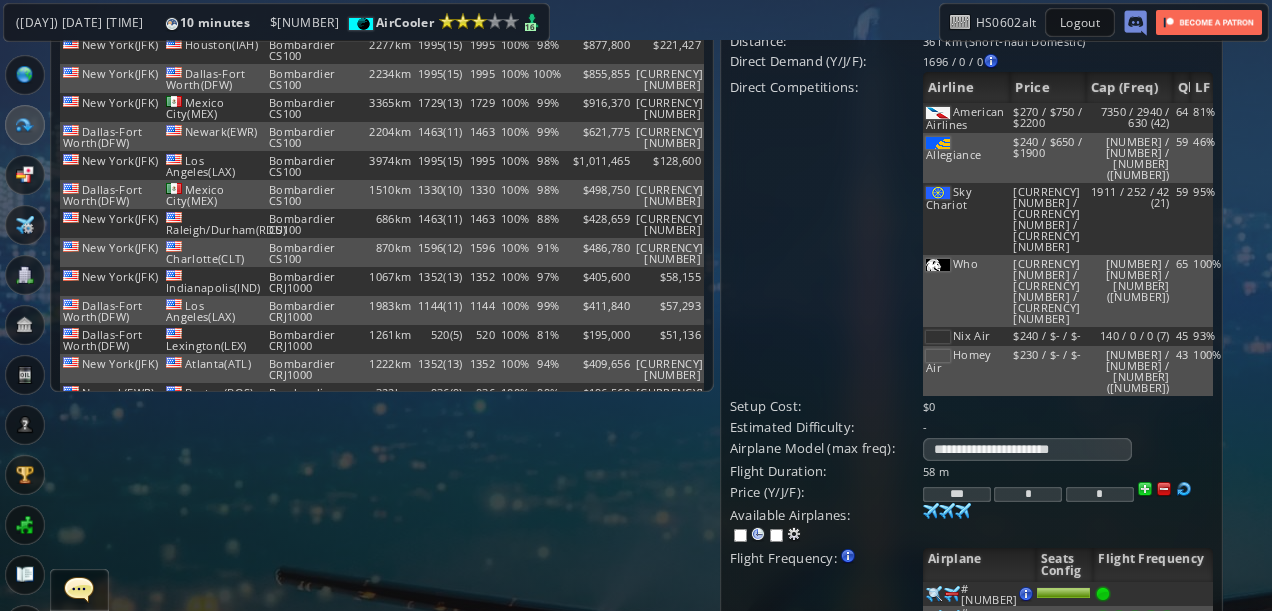 click on "***" at bounding box center (957, 494) 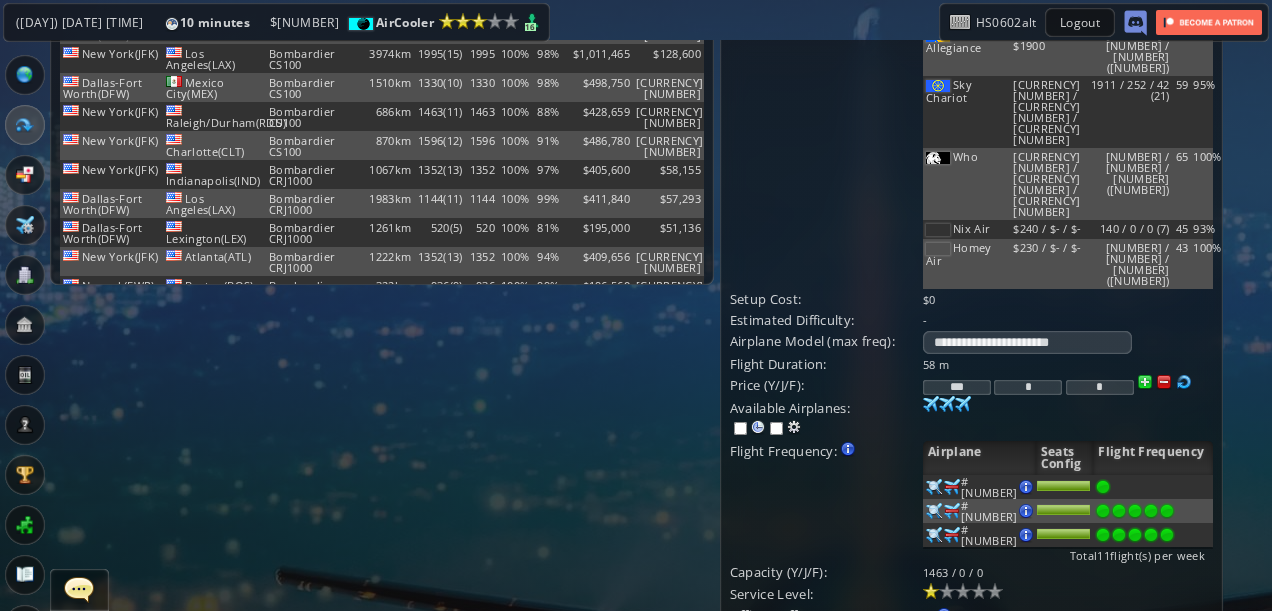scroll, scrollTop: 316, scrollLeft: 0, axis: vertical 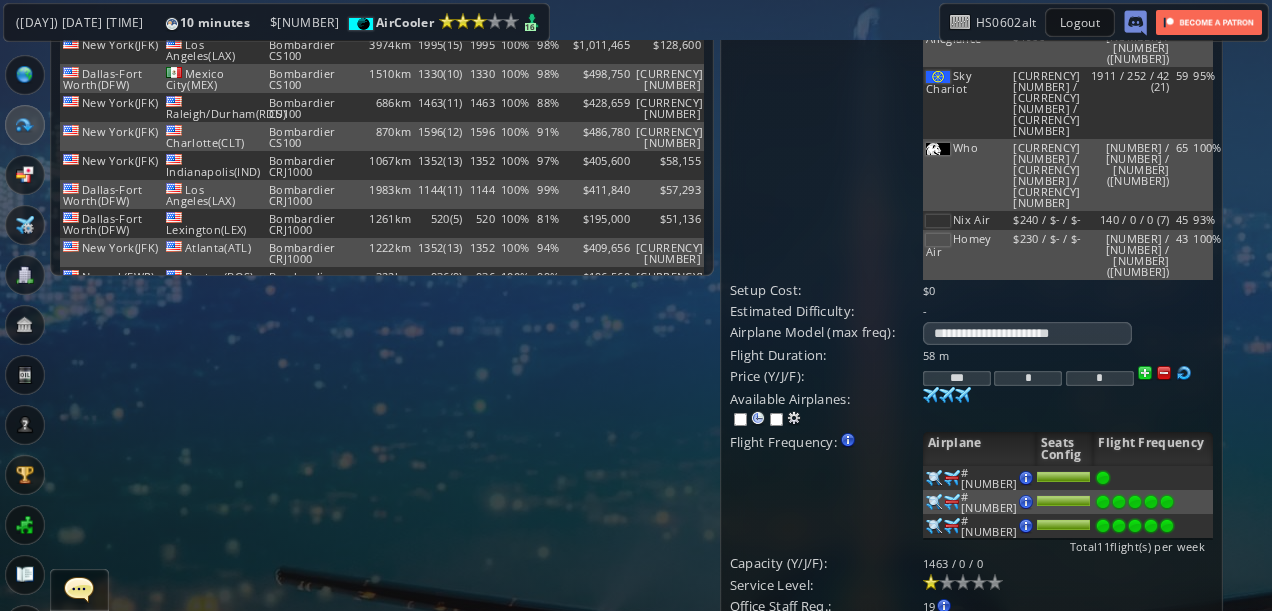 type on "***" 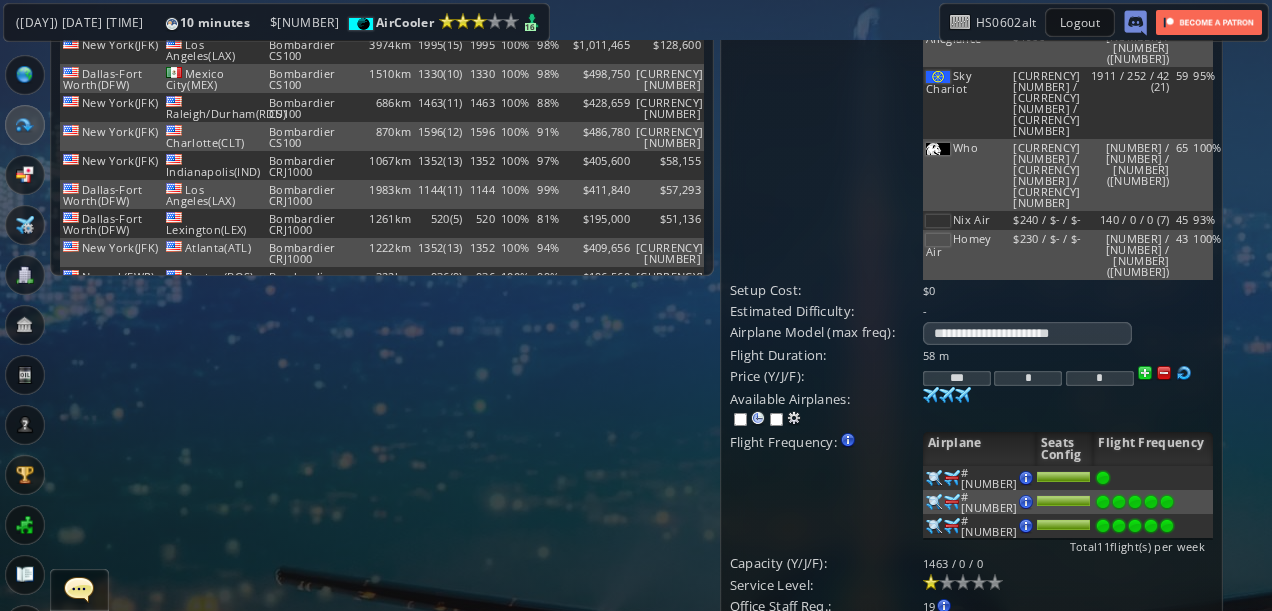 click on "Update" at bounding box center (771, 635) 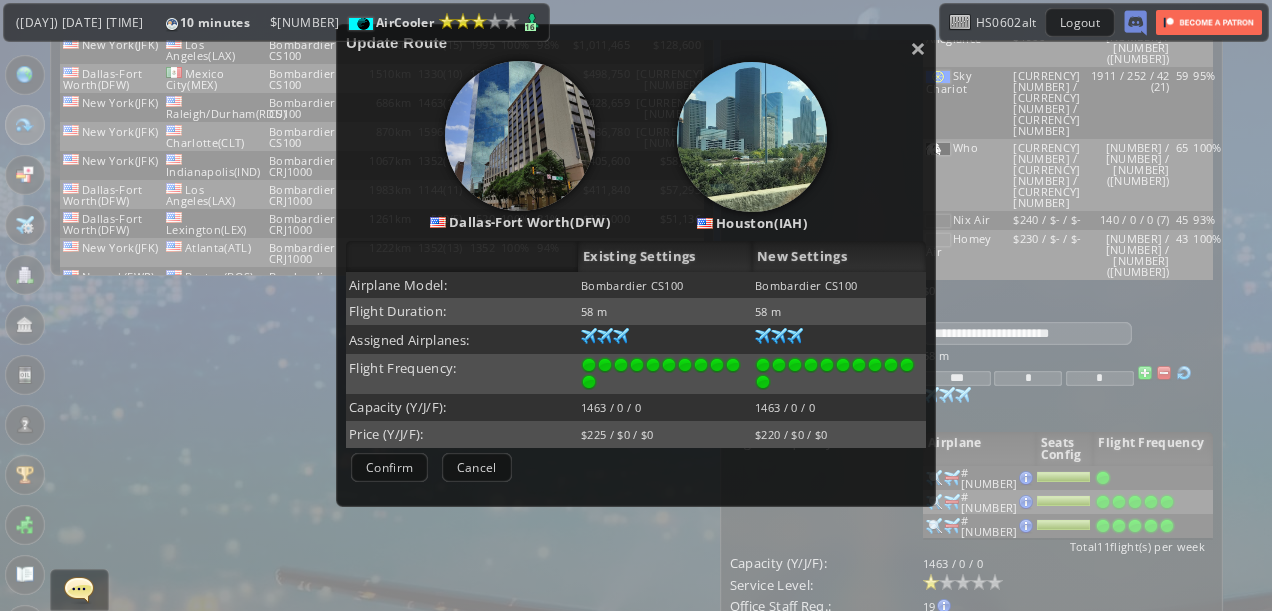 scroll, scrollTop: 169, scrollLeft: 0, axis: vertical 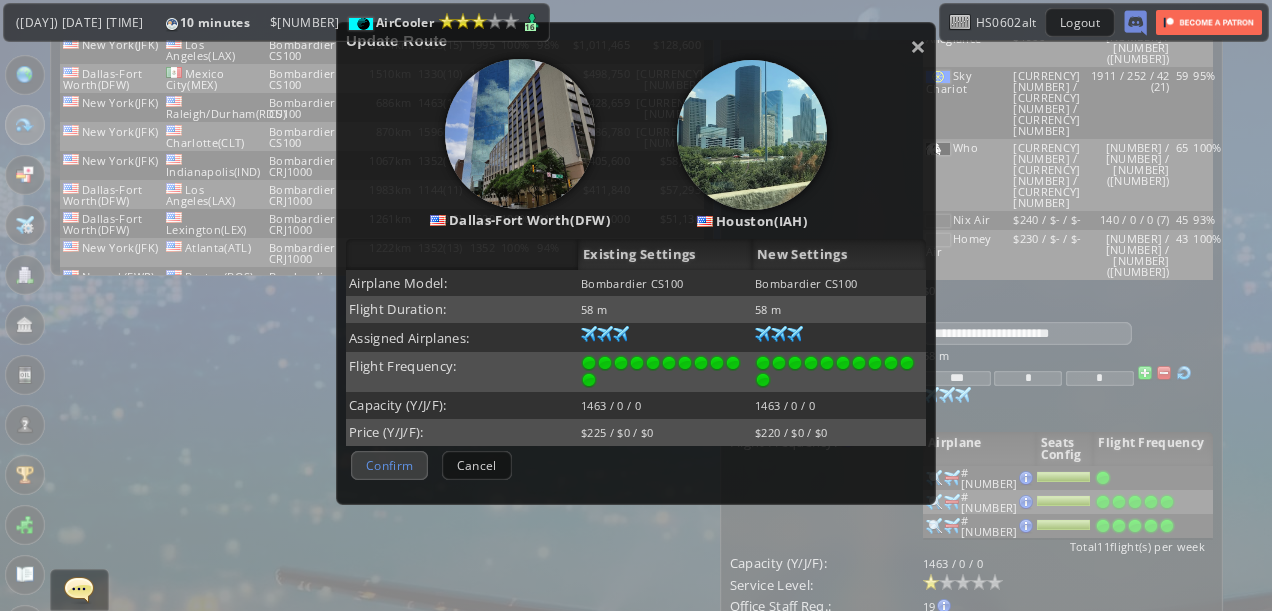 click on "Confirm" at bounding box center [389, 465] 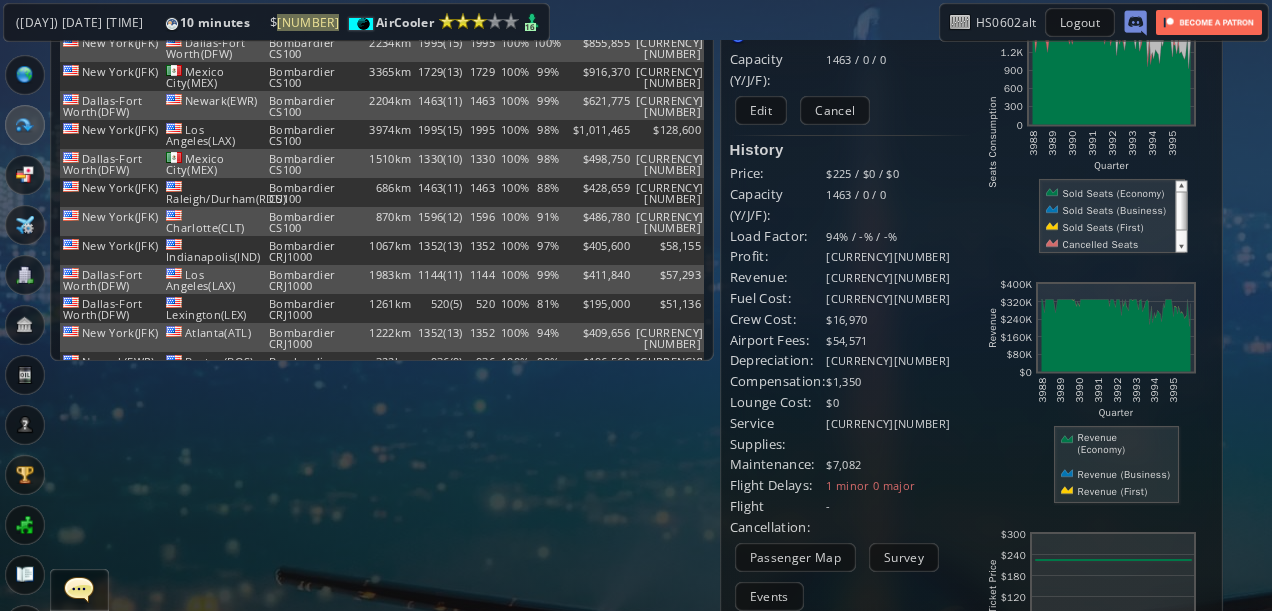 scroll, scrollTop: 77, scrollLeft: 0, axis: vertical 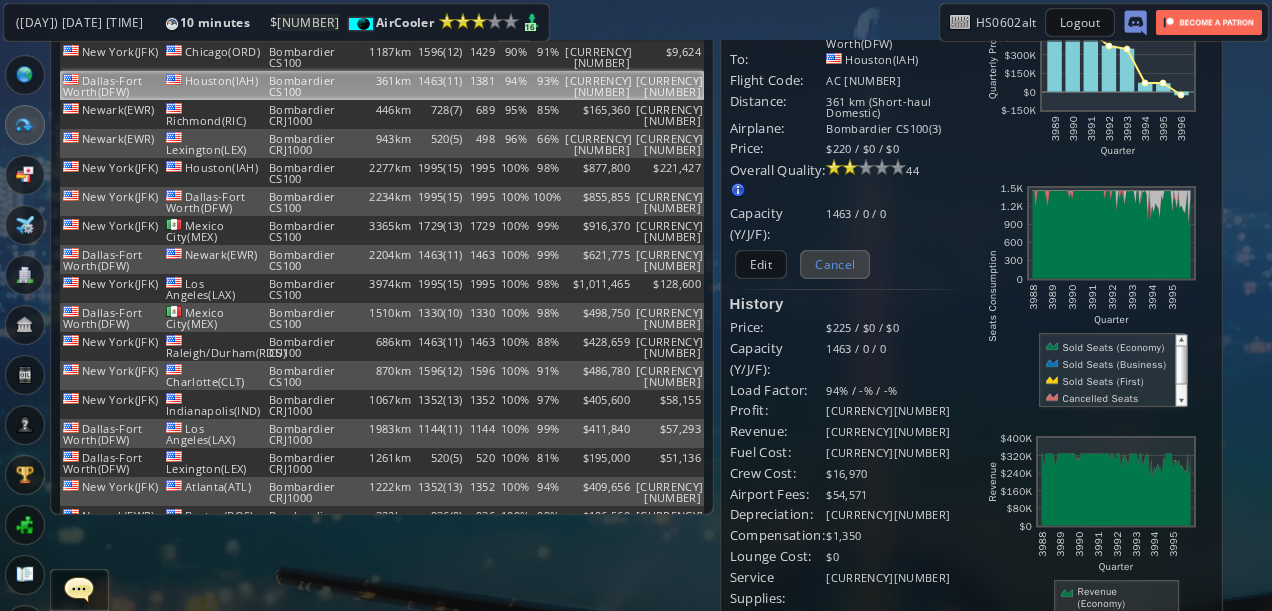 click on "Cancel" at bounding box center (835, 264) 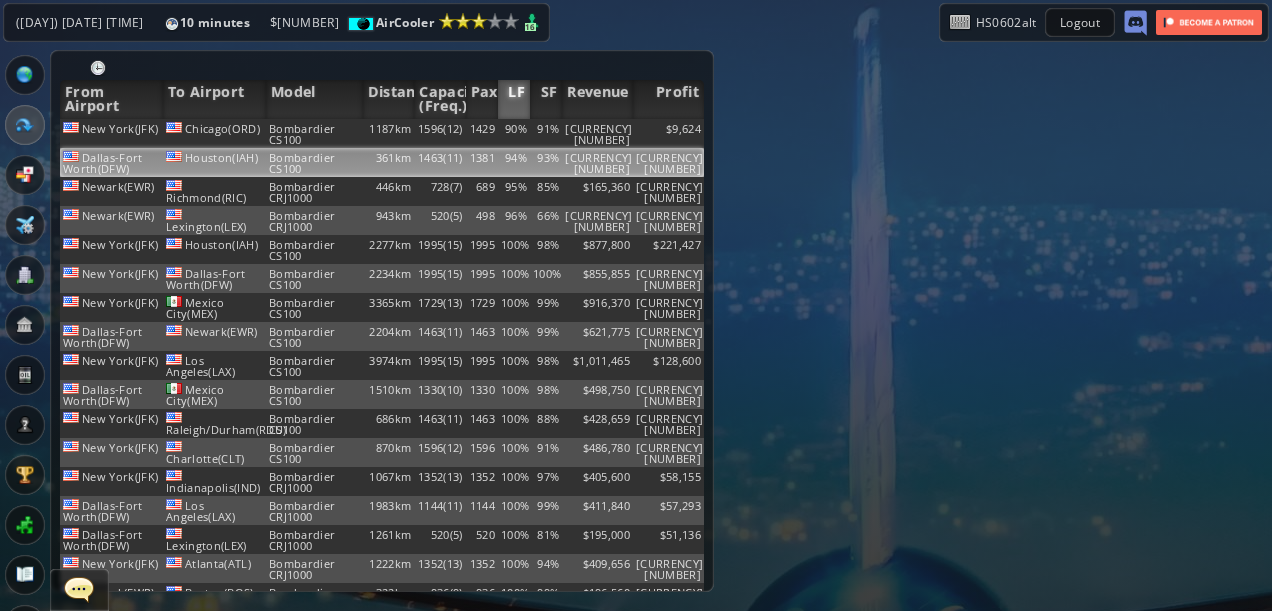 scroll, scrollTop: 0, scrollLeft: 0, axis: both 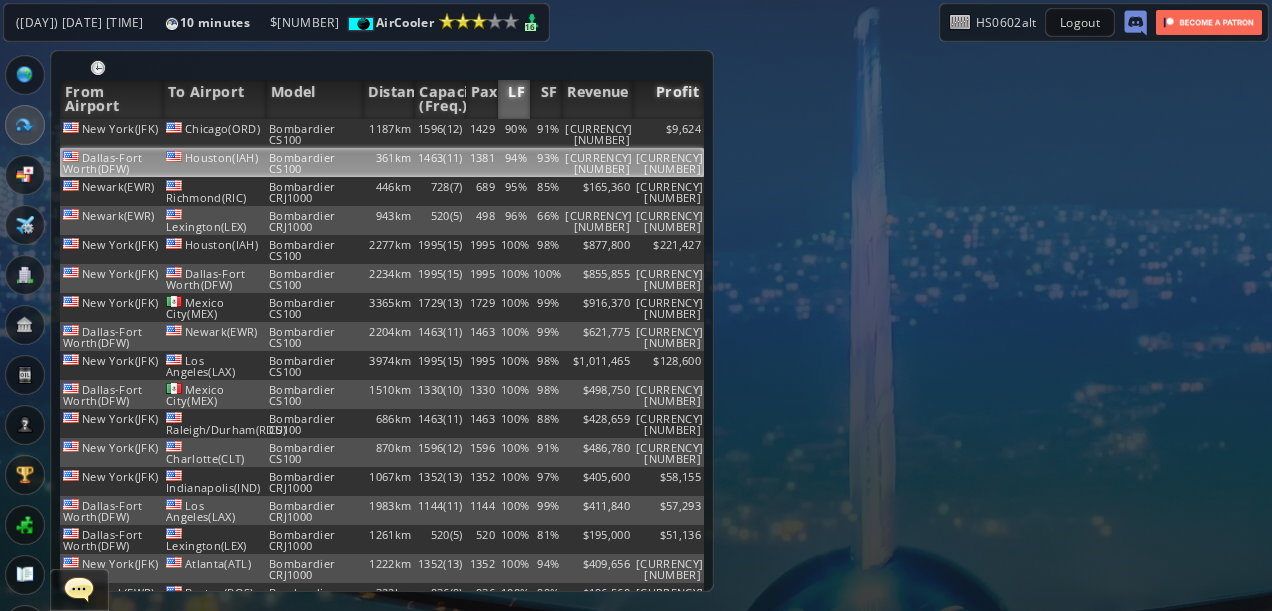 click on "Profit" at bounding box center (668, 99) 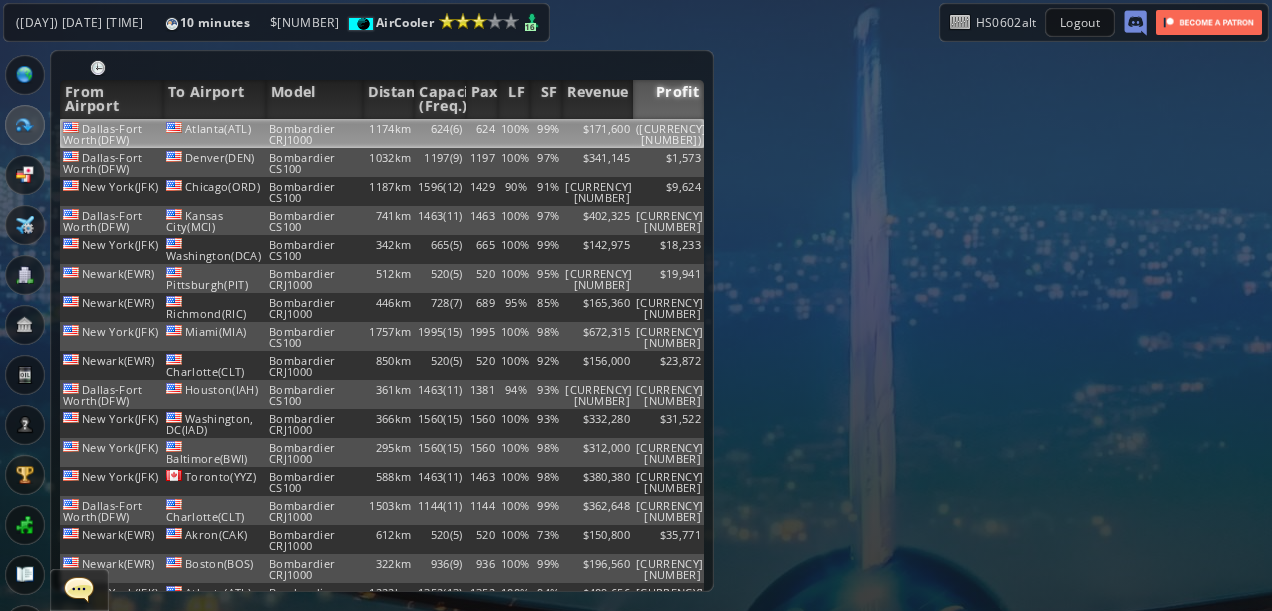 click on "([CURRENCY][NUMBER])" at bounding box center [668, 133] 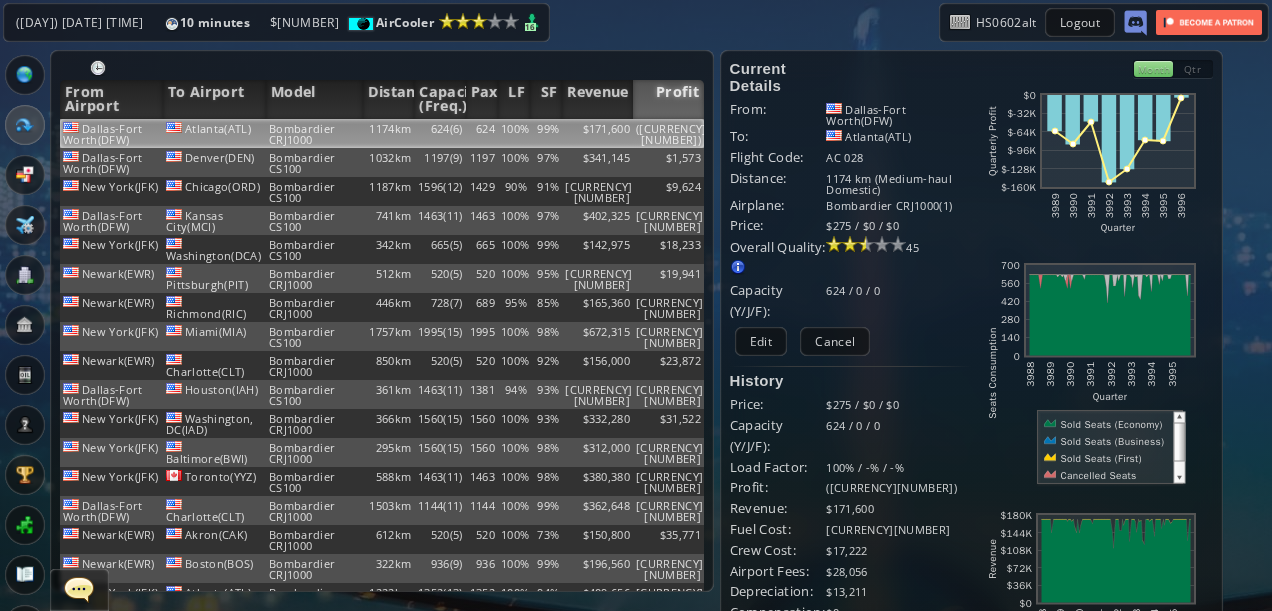 click on "Profit" at bounding box center [668, 99] 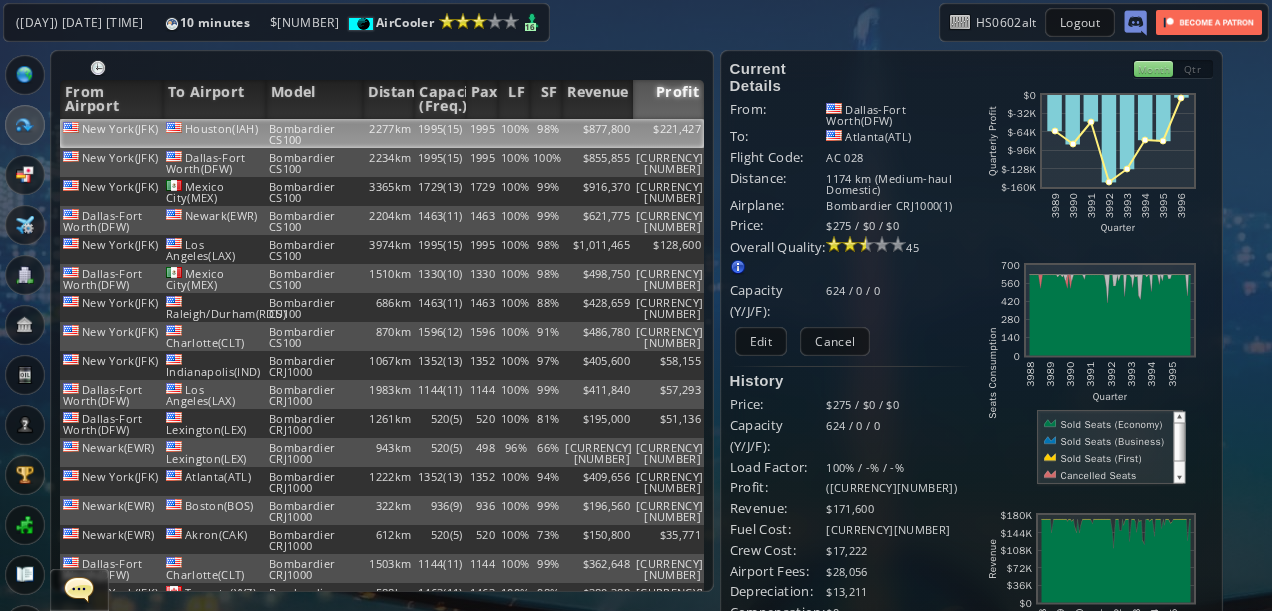 click on "$221,427" at bounding box center [668, 133] 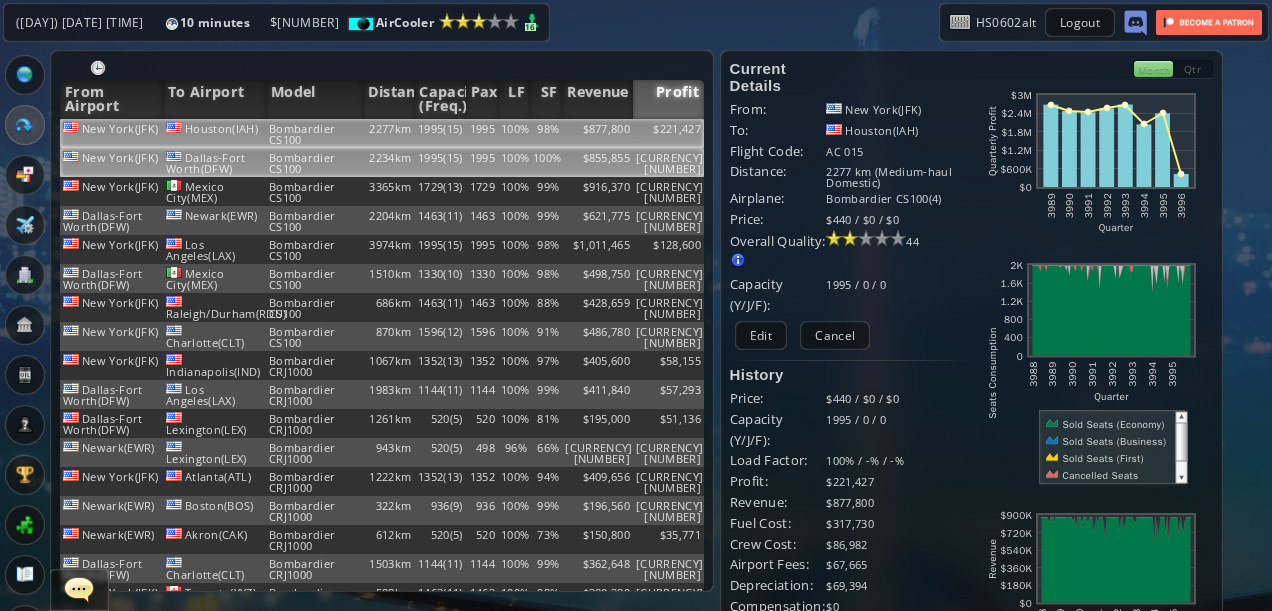 click on "[CURRENCY][NUMBER]" at bounding box center [668, 133] 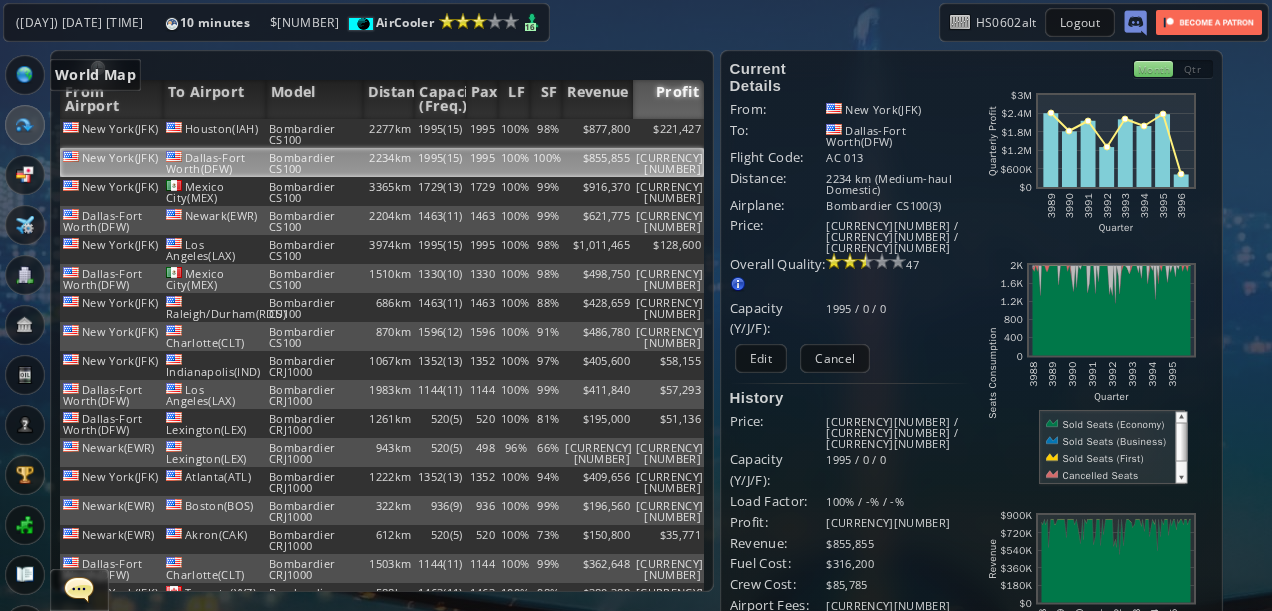 click at bounding box center [25, 75] 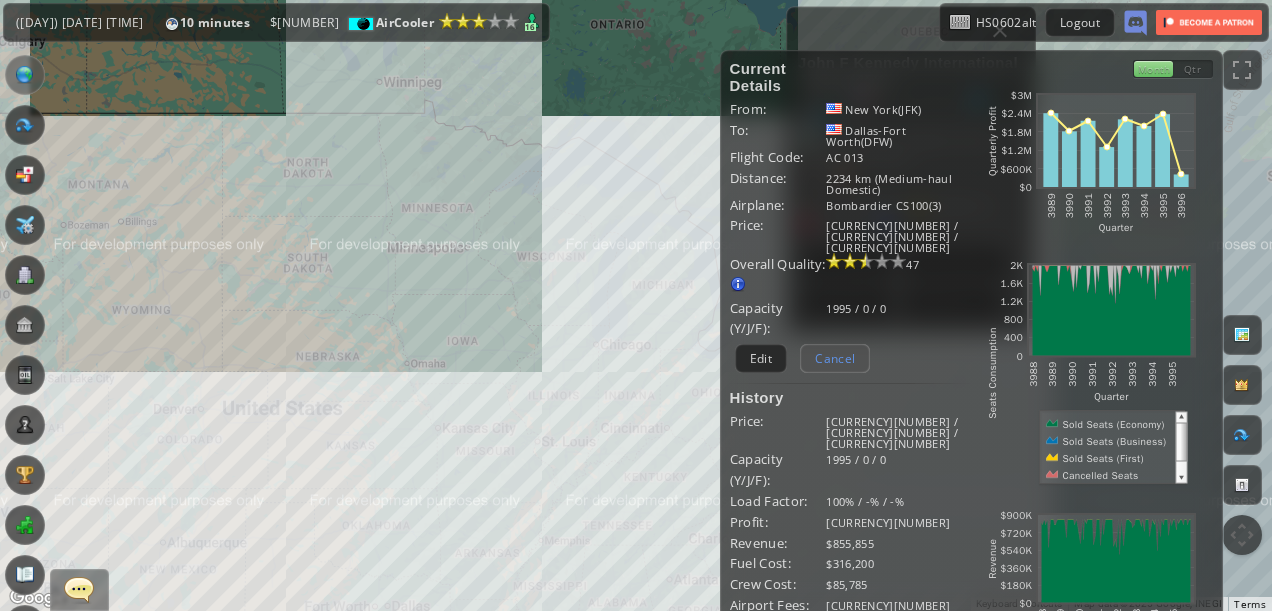 click on "Cancel" at bounding box center [835, 358] 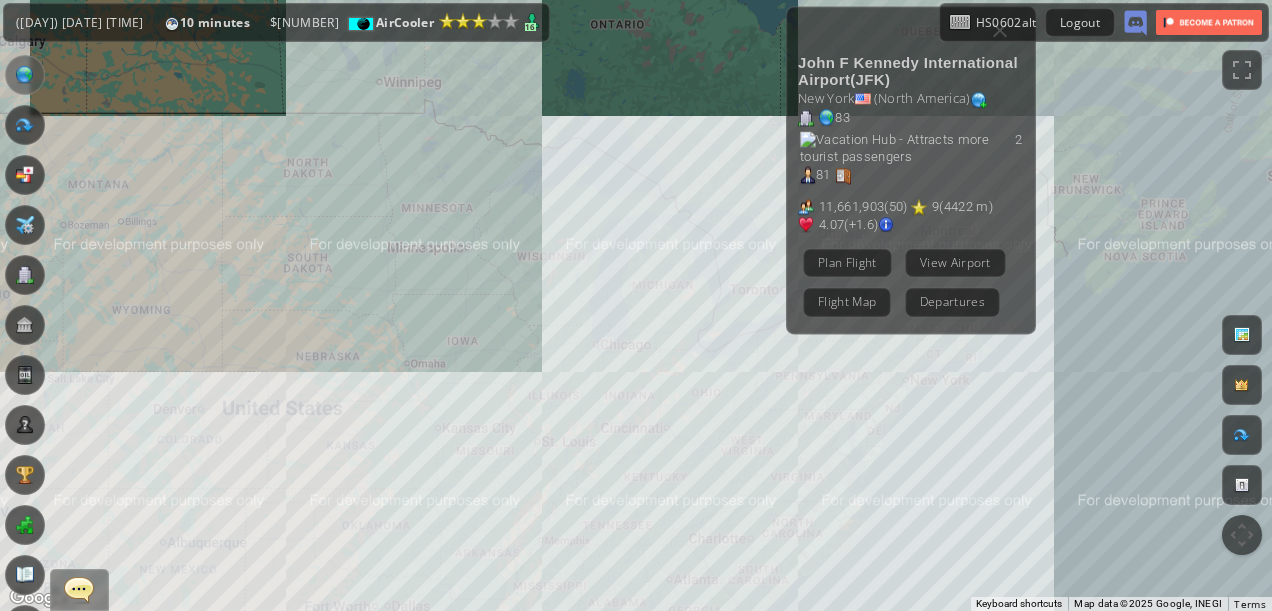 click on "To navigate, press the arrow keys.
[AIRPORT_NAME]  ( [AIRPORT_CODE] )
[CITY] ( North America )
[NUMBER] [NUMBER] [NUMBER]
[NUMBER]  ( [NUMBER] )
[NUMBER] ( [NUMBER] m )
[NUMBER]
([NUMBER])
Plan Flight
View Airport
Flight Map
Departures" at bounding box center [636, 305] 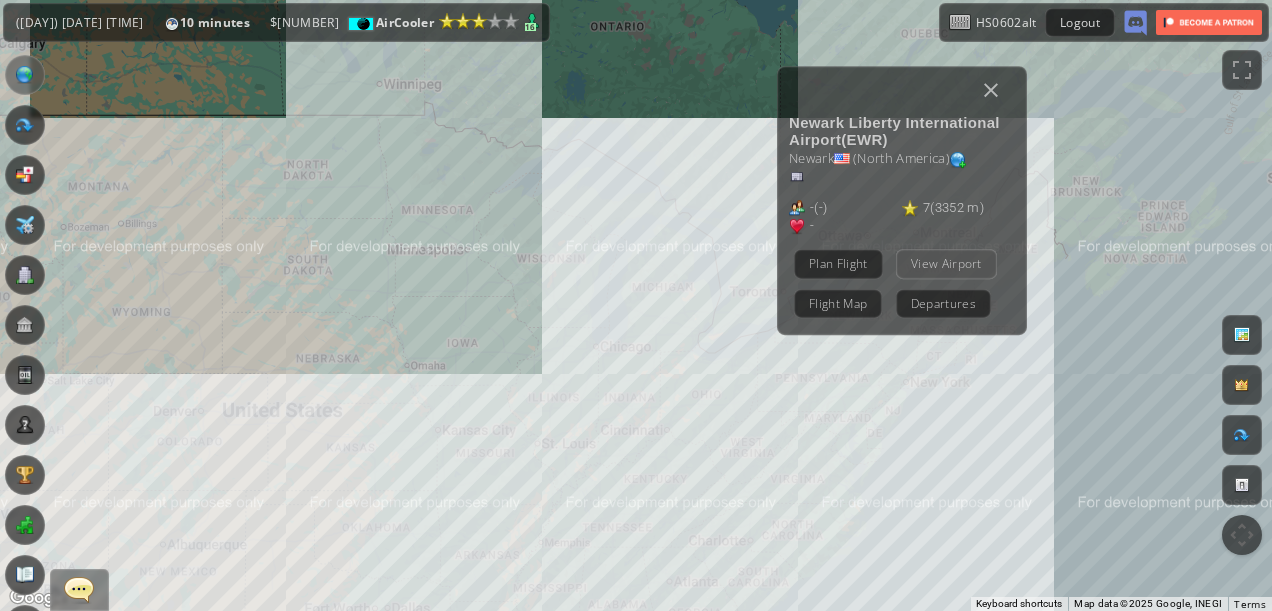 click on "View Airport" at bounding box center (946, 263) 